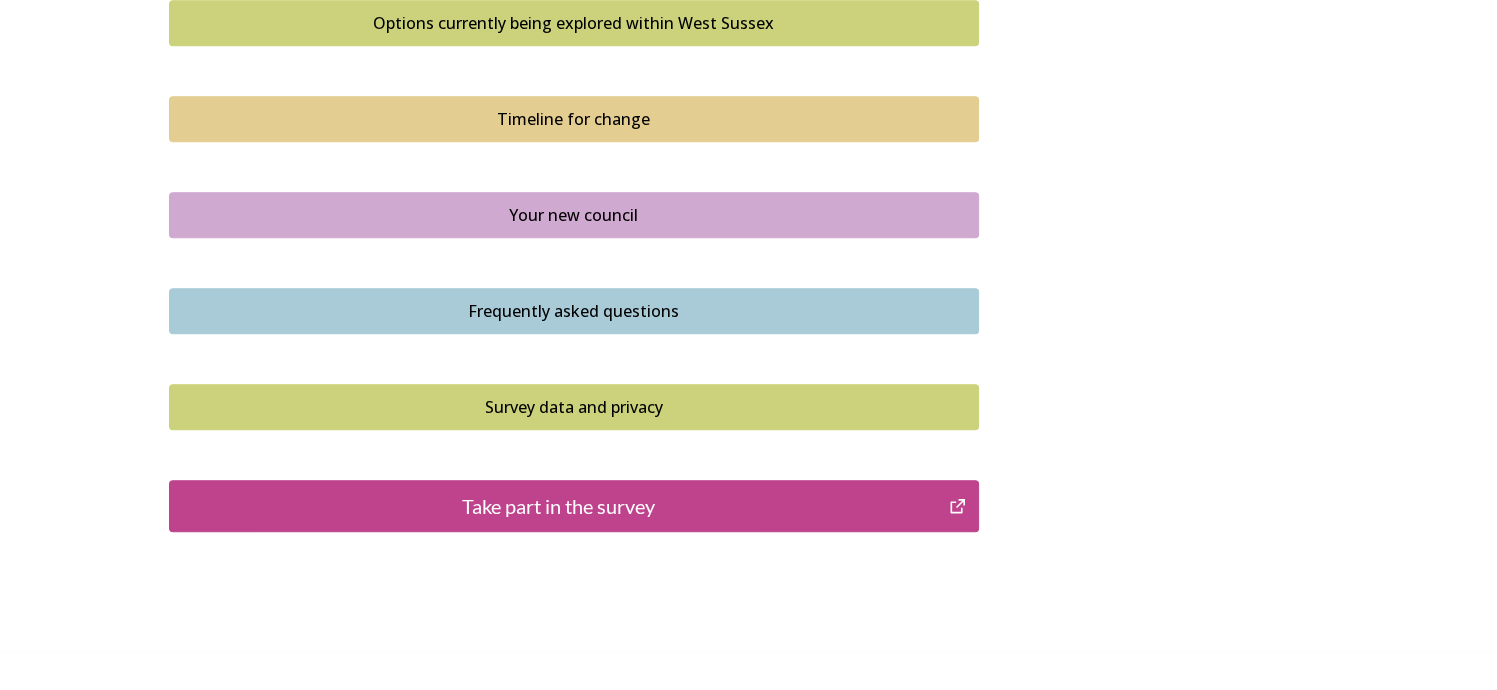 scroll, scrollTop: 1459, scrollLeft: 0, axis: vertical 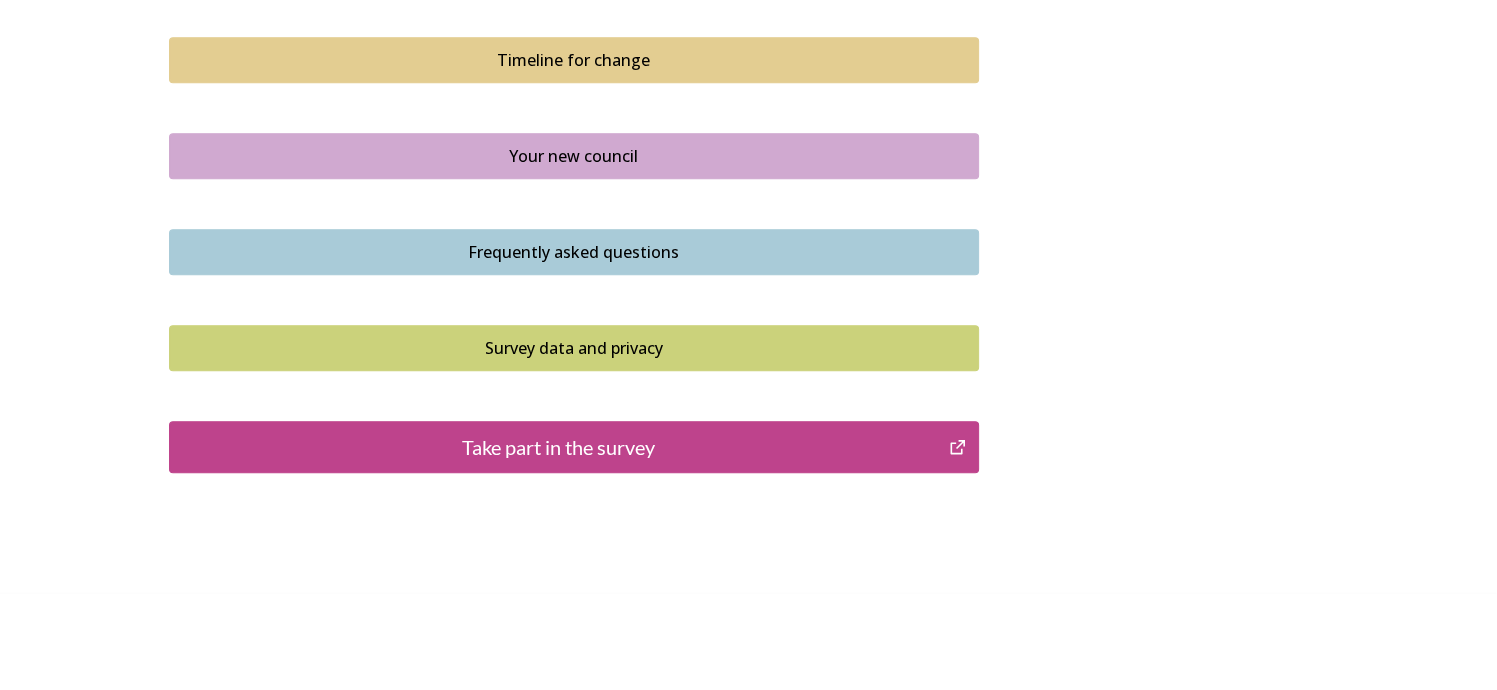 click on "Take part in the survey" at bounding box center (559, 447) 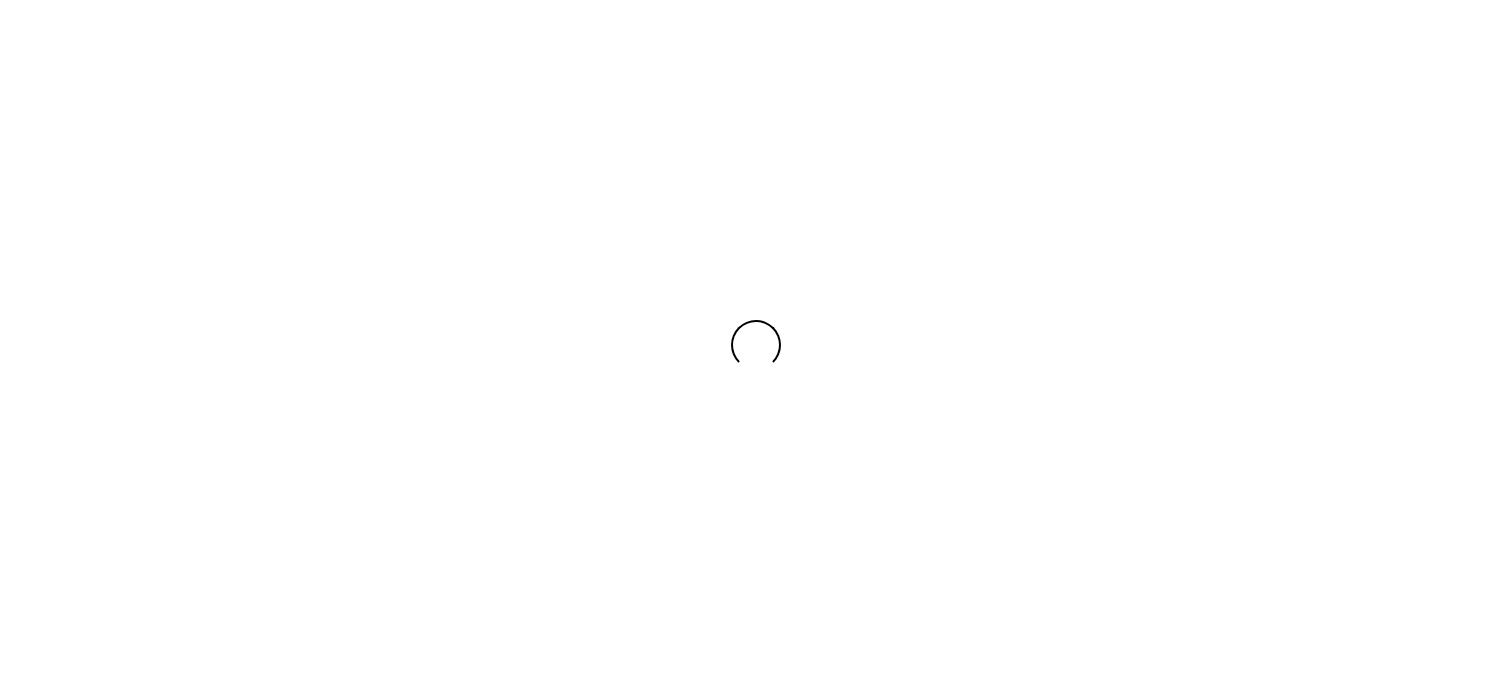 scroll, scrollTop: 0, scrollLeft: 0, axis: both 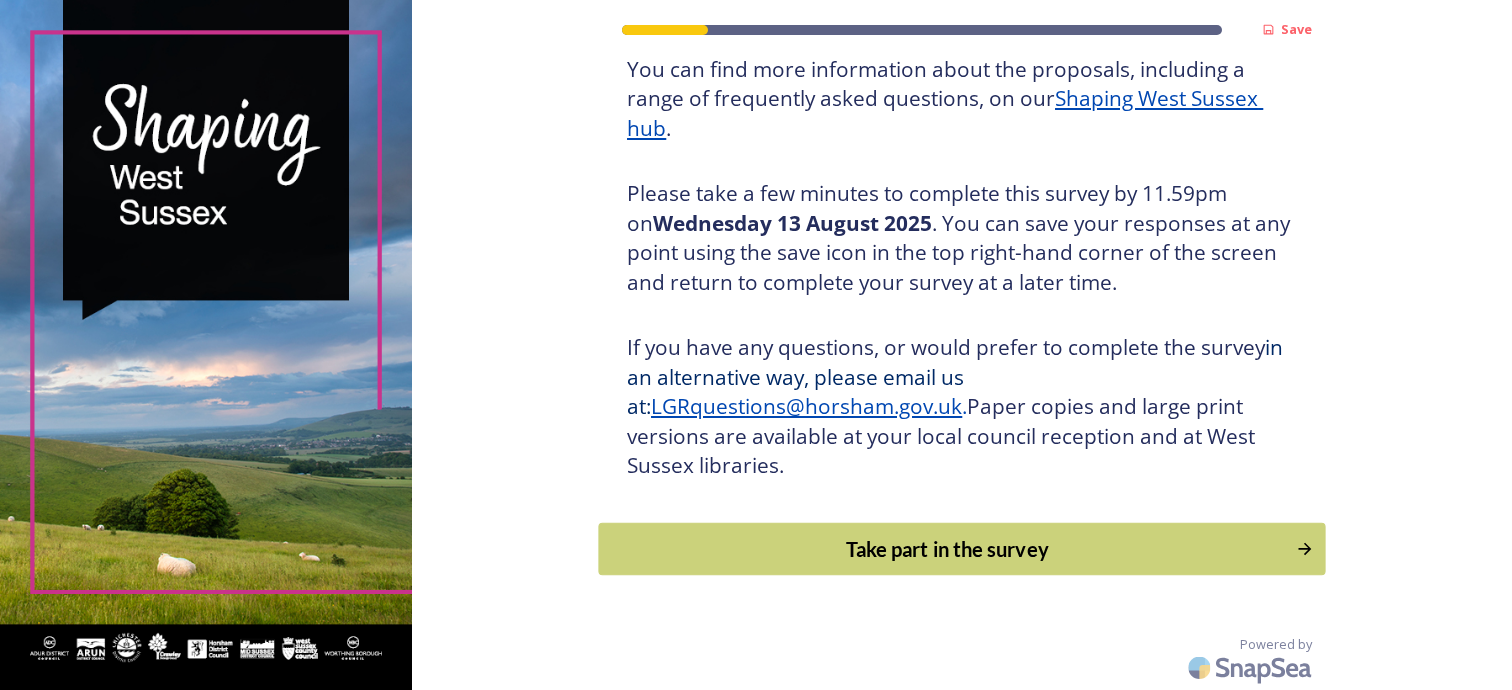 click on "Take part in the survey" at bounding box center [948, 549] 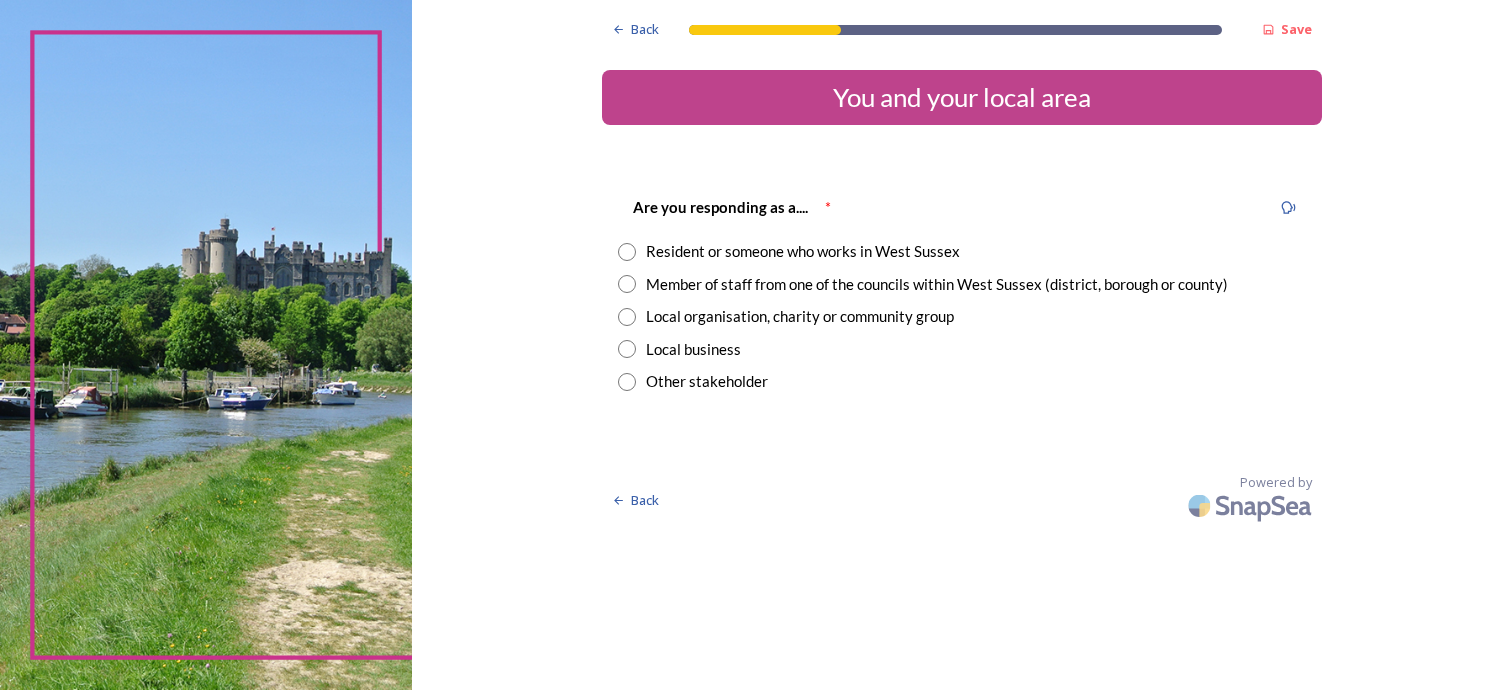 click at bounding box center (627, 252) 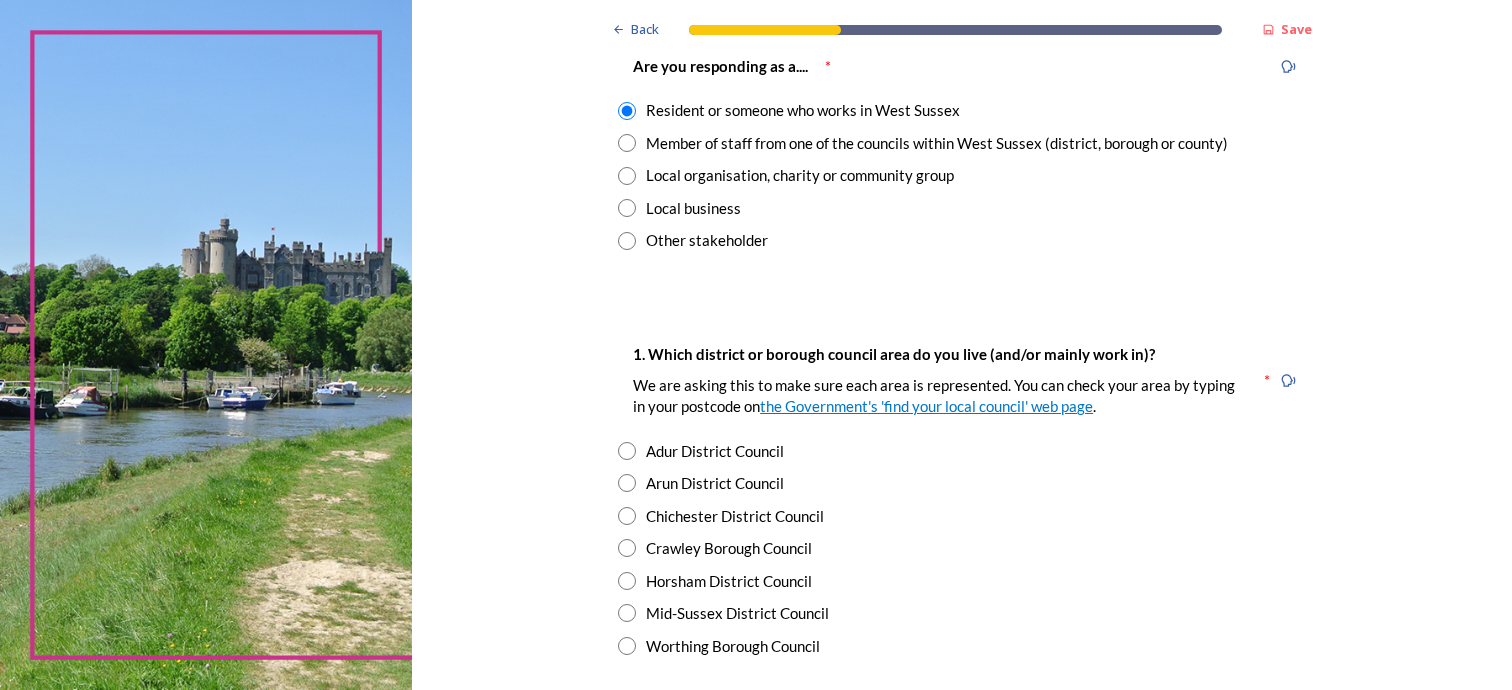scroll, scrollTop: 300, scrollLeft: 0, axis: vertical 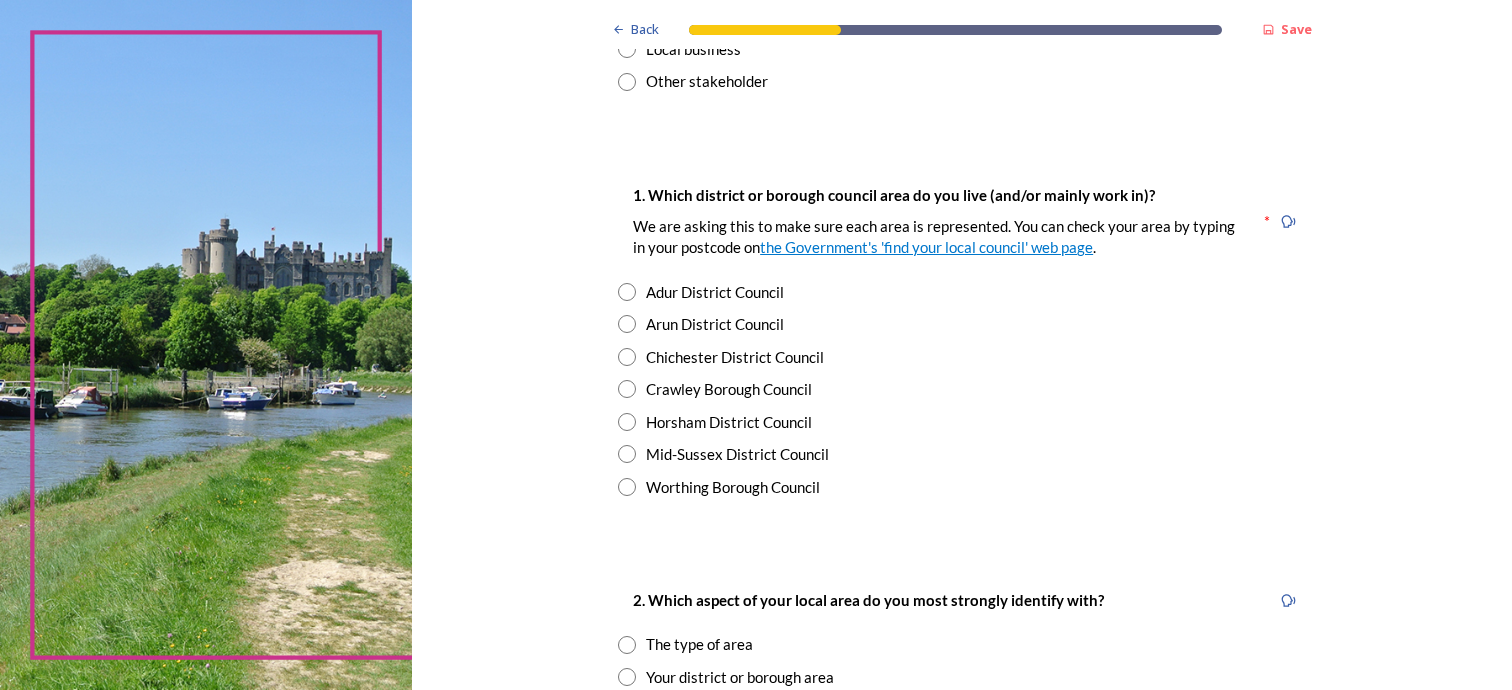 click at bounding box center (627, 357) 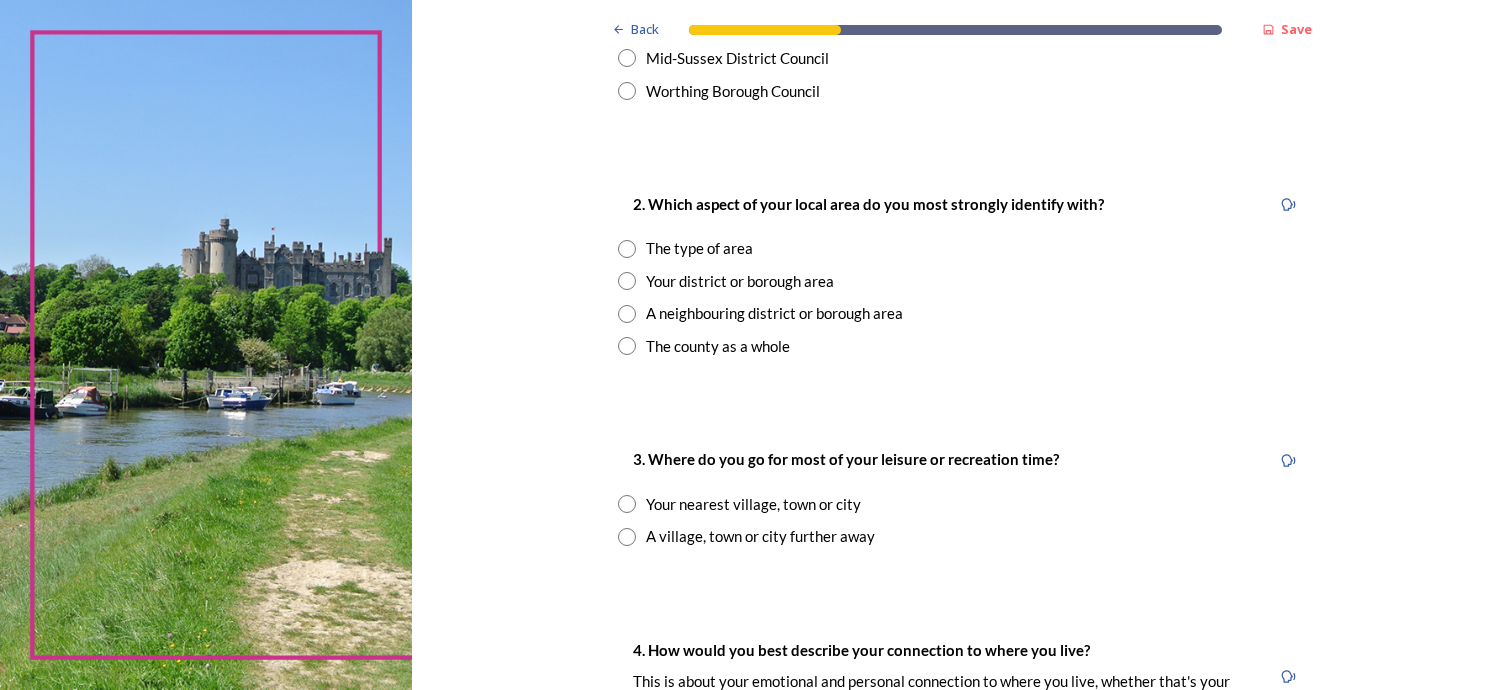 scroll, scrollTop: 700, scrollLeft: 0, axis: vertical 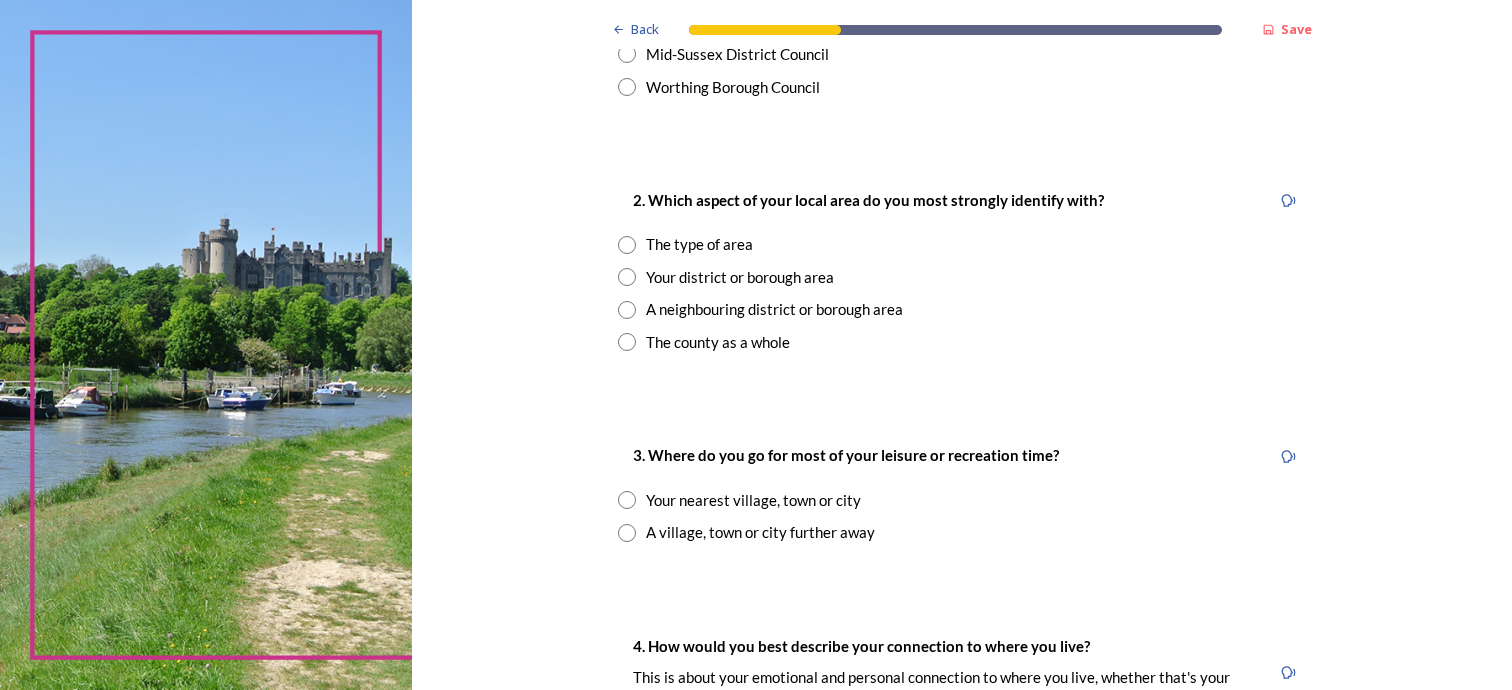 click at bounding box center (627, 277) 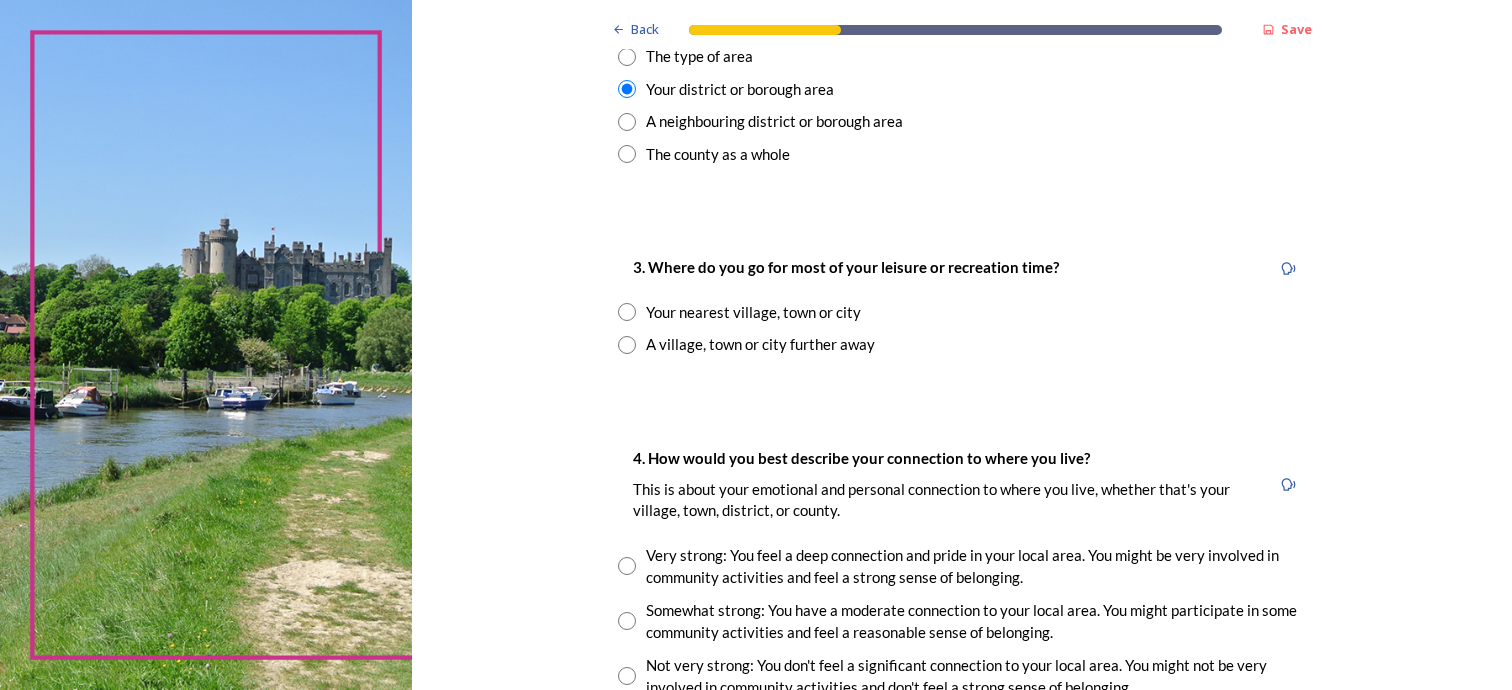 scroll, scrollTop: 900, scrollLeft: 0, axis: vertical 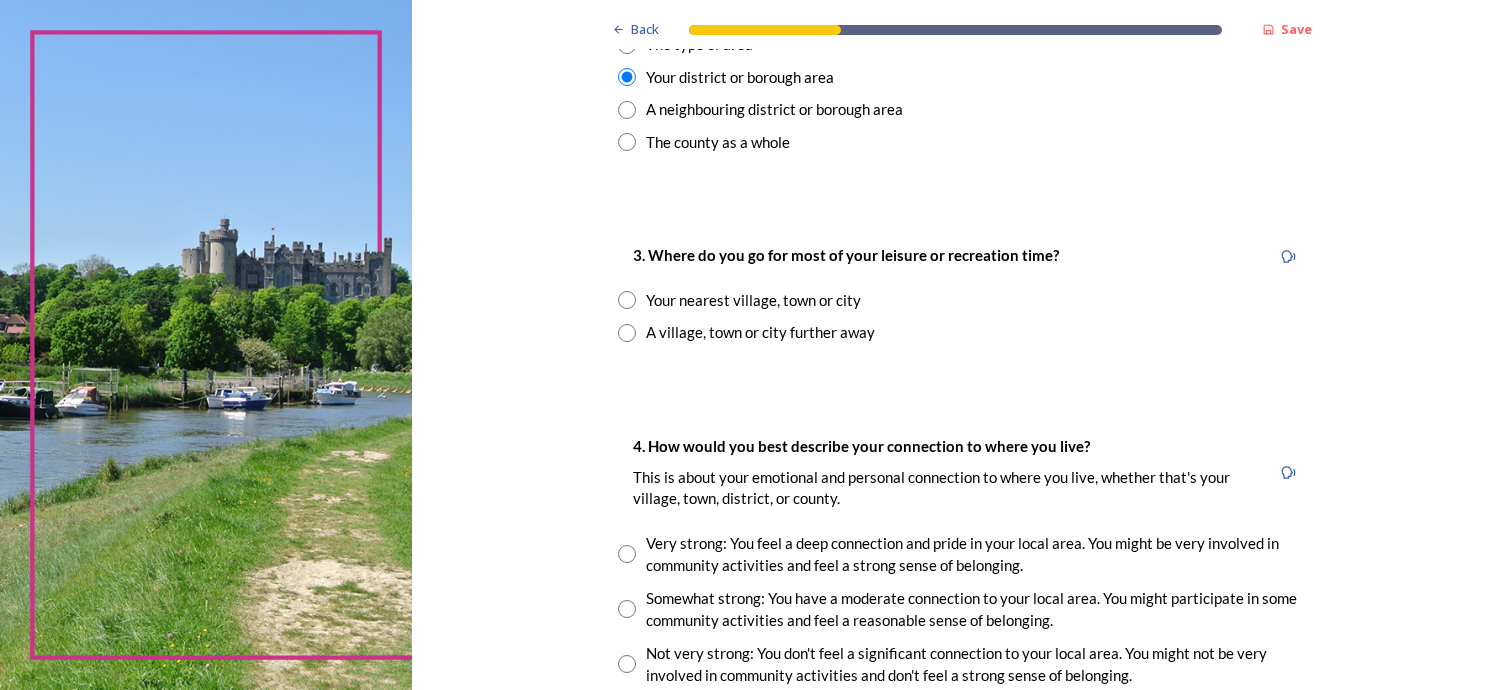 click at bounding box center (627, 300) 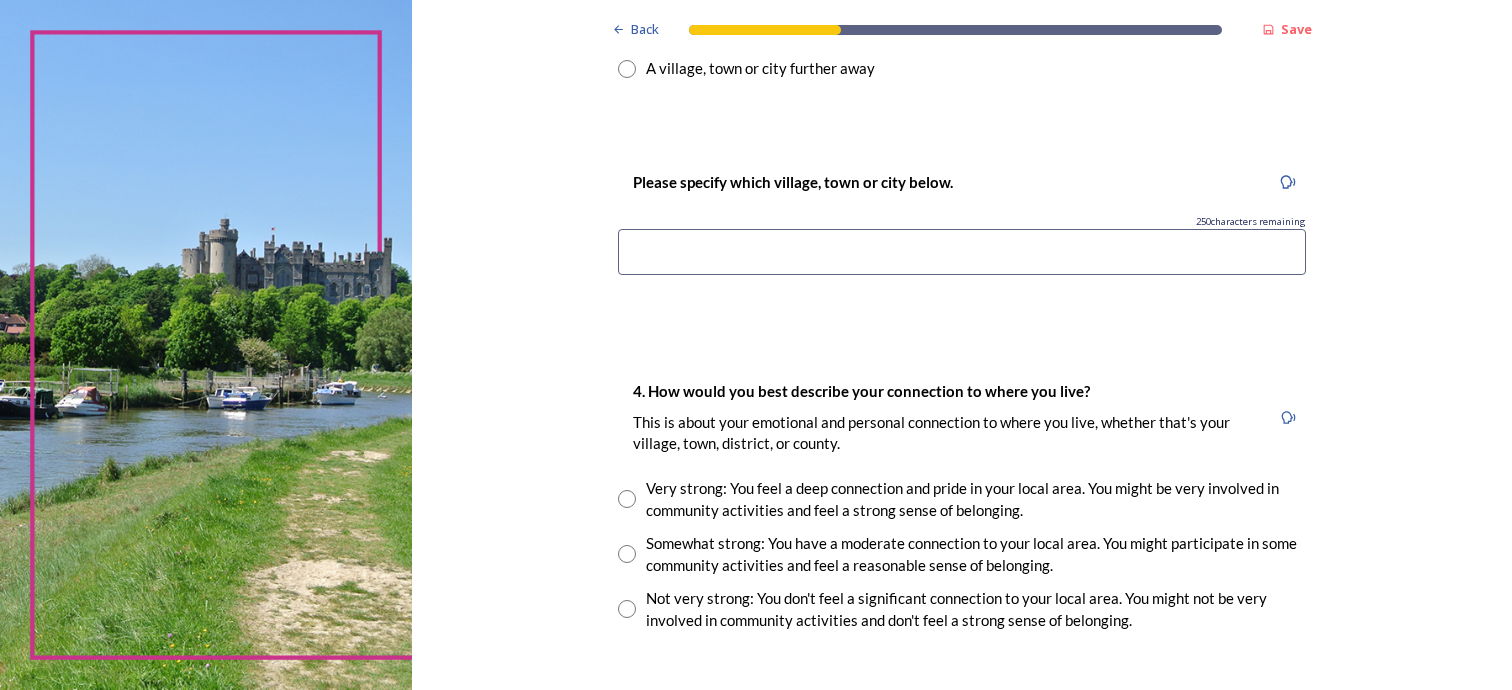 scroll, scrollTop: 1100, scrollLeft: 0, axis: vertical 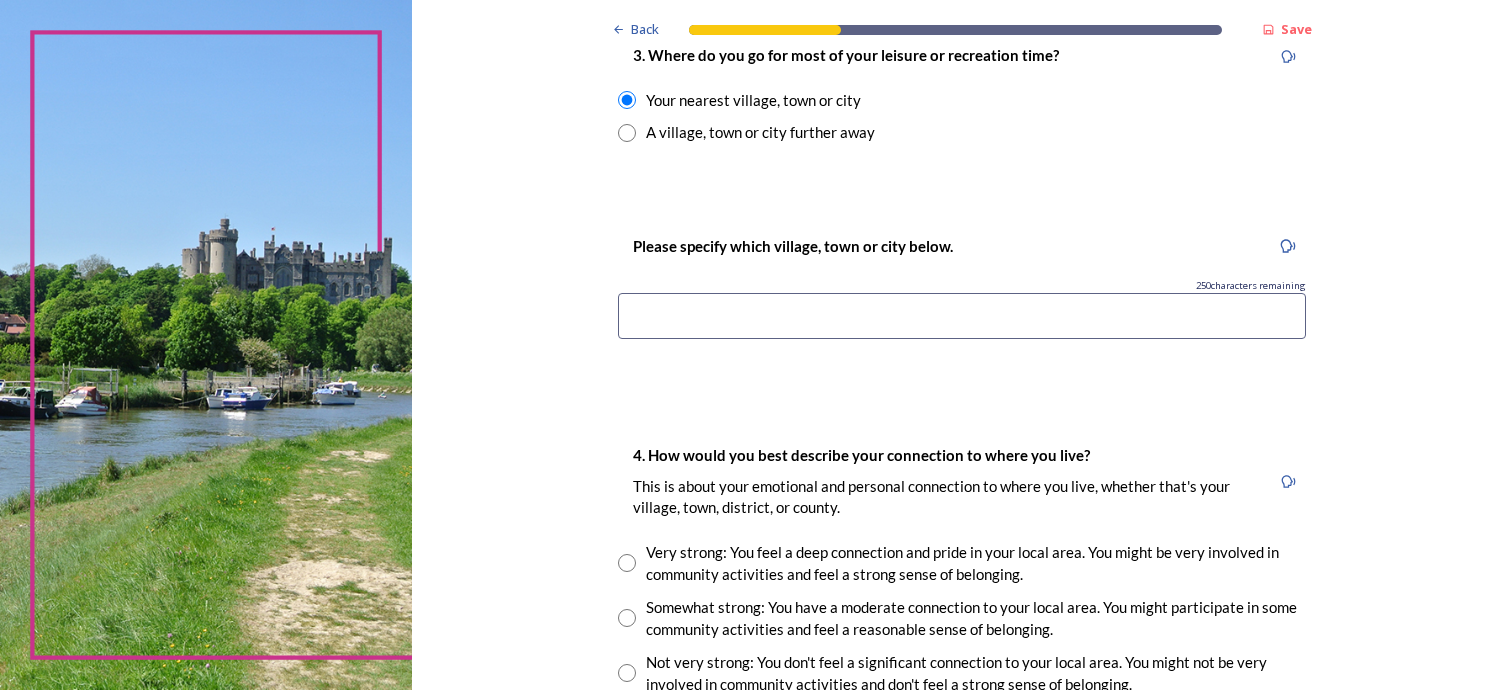 click at bounding box center (962, 316) 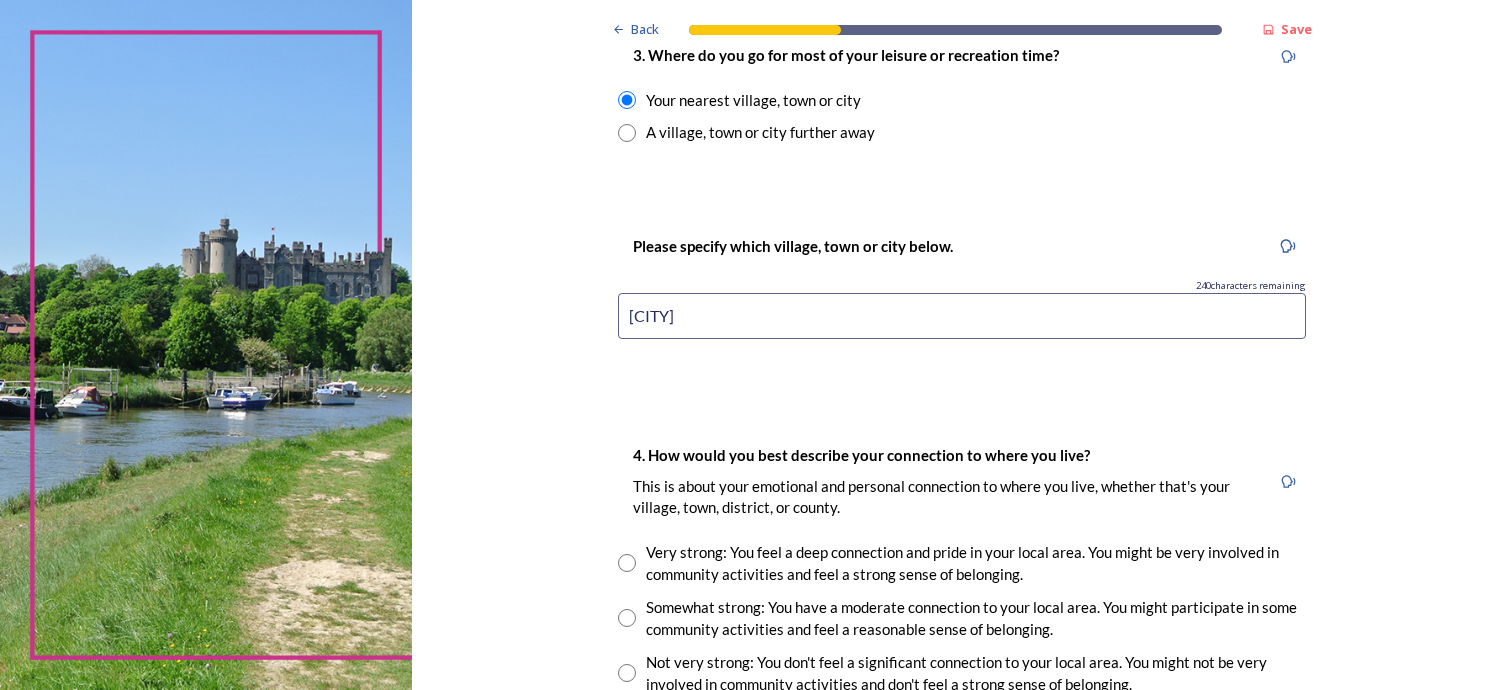 click on "[CITY]" at bounding box center [962, 316] 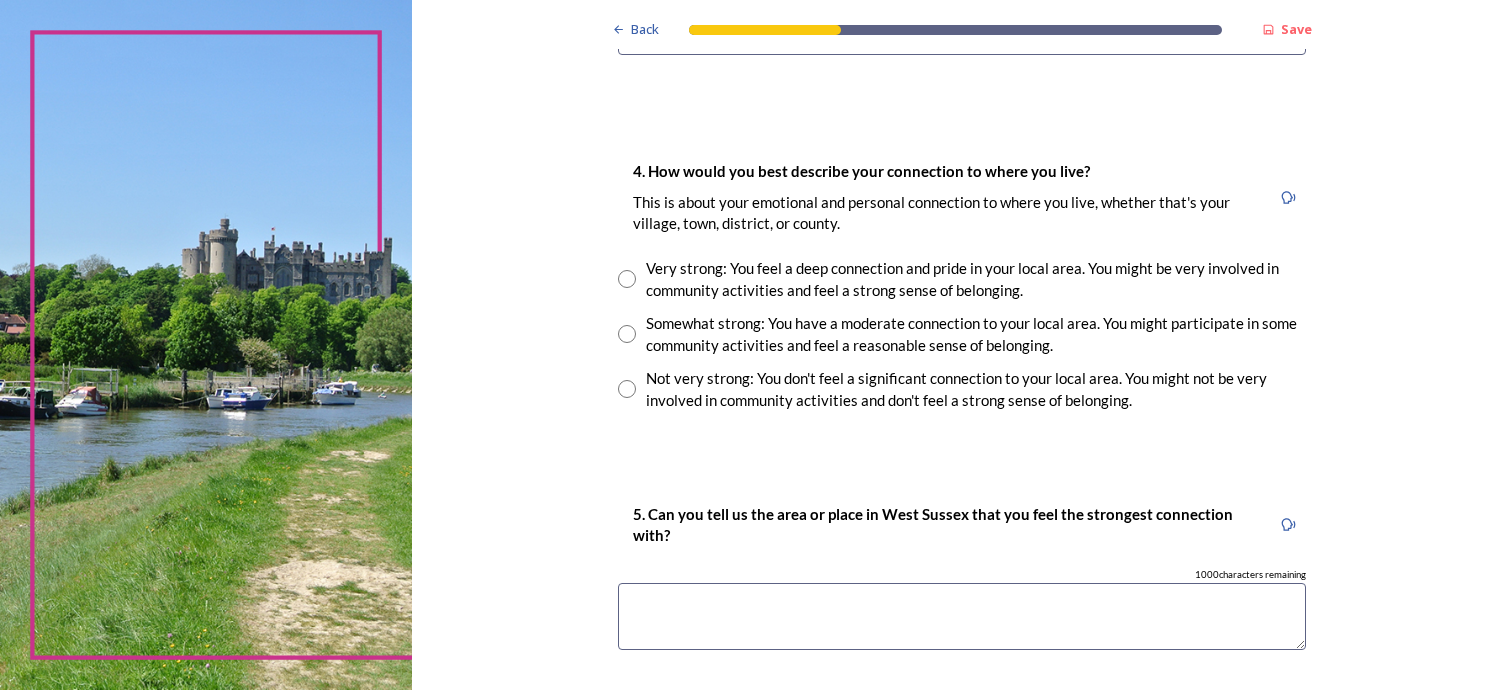 scroll, scrollTop: 1400, scrollLeft: 0, axis: vertical 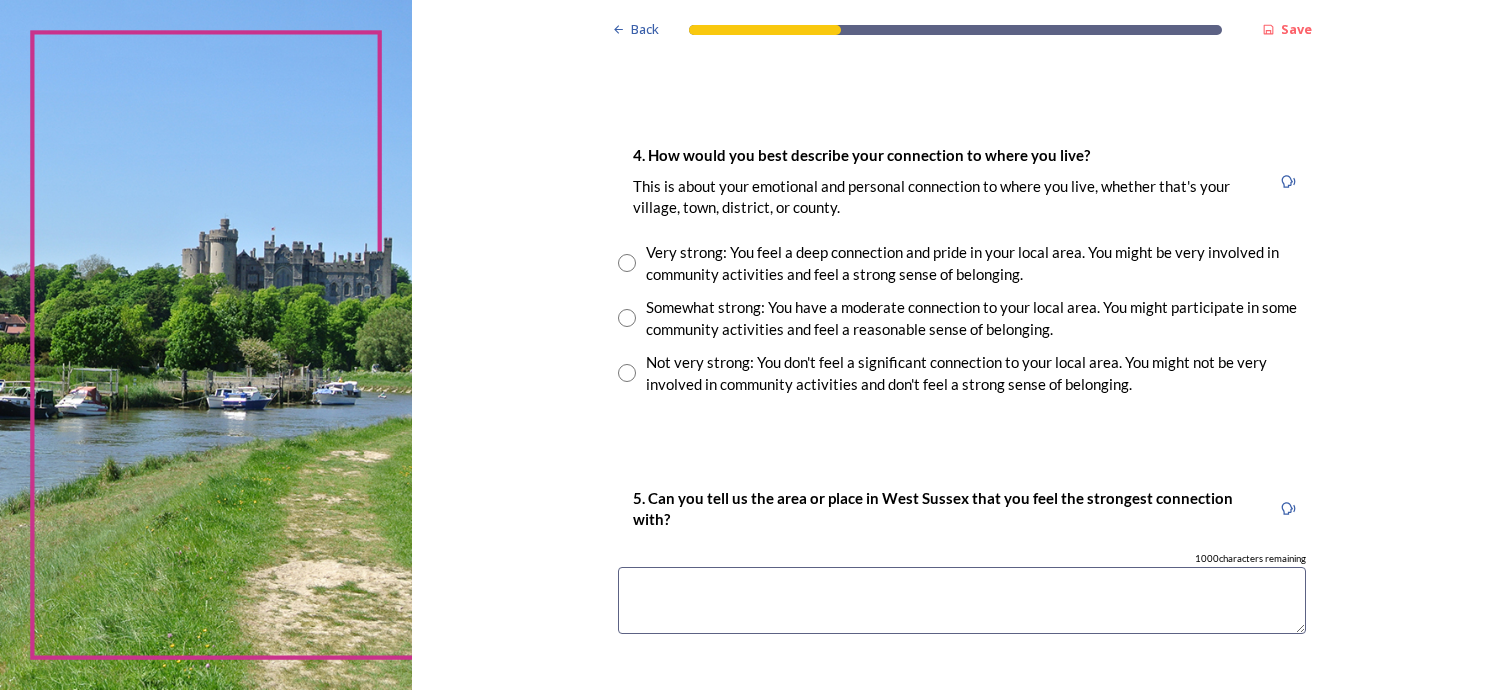 type on "Chichester" 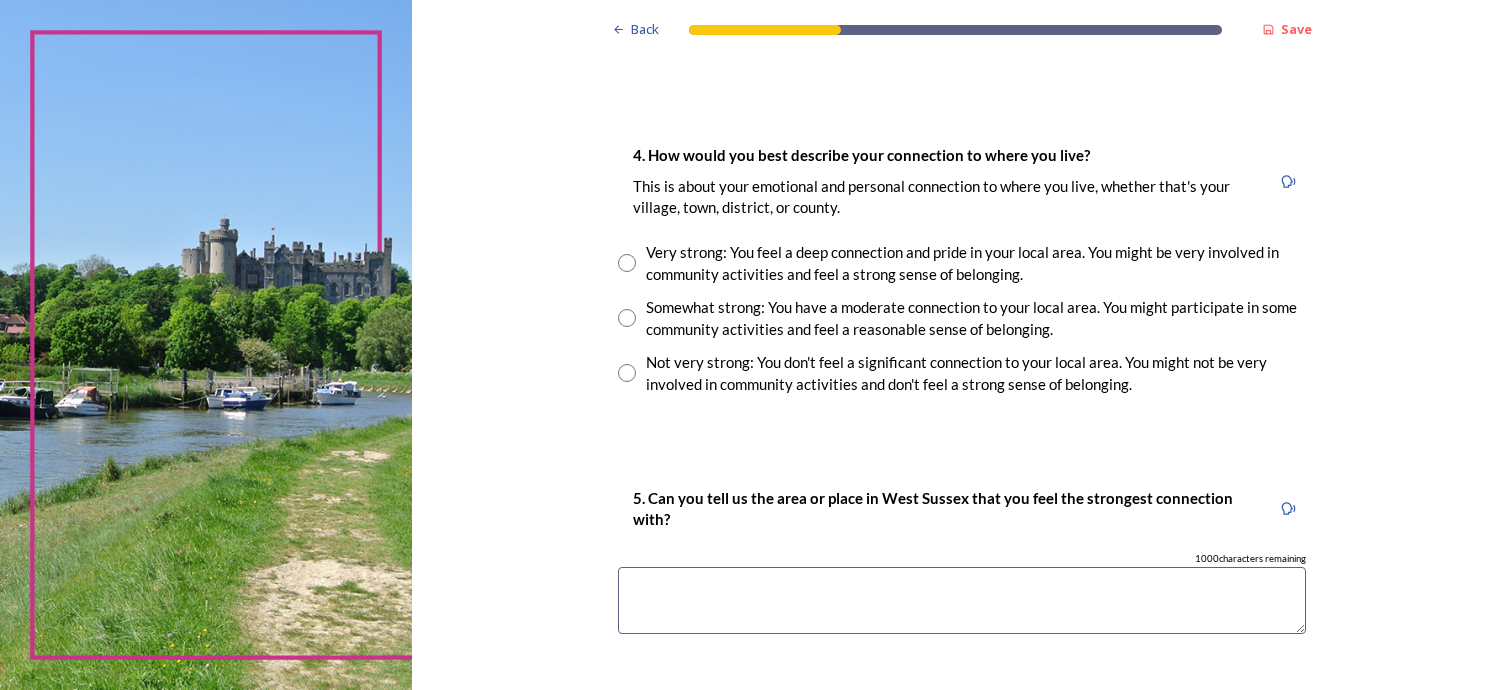 radio on "true" 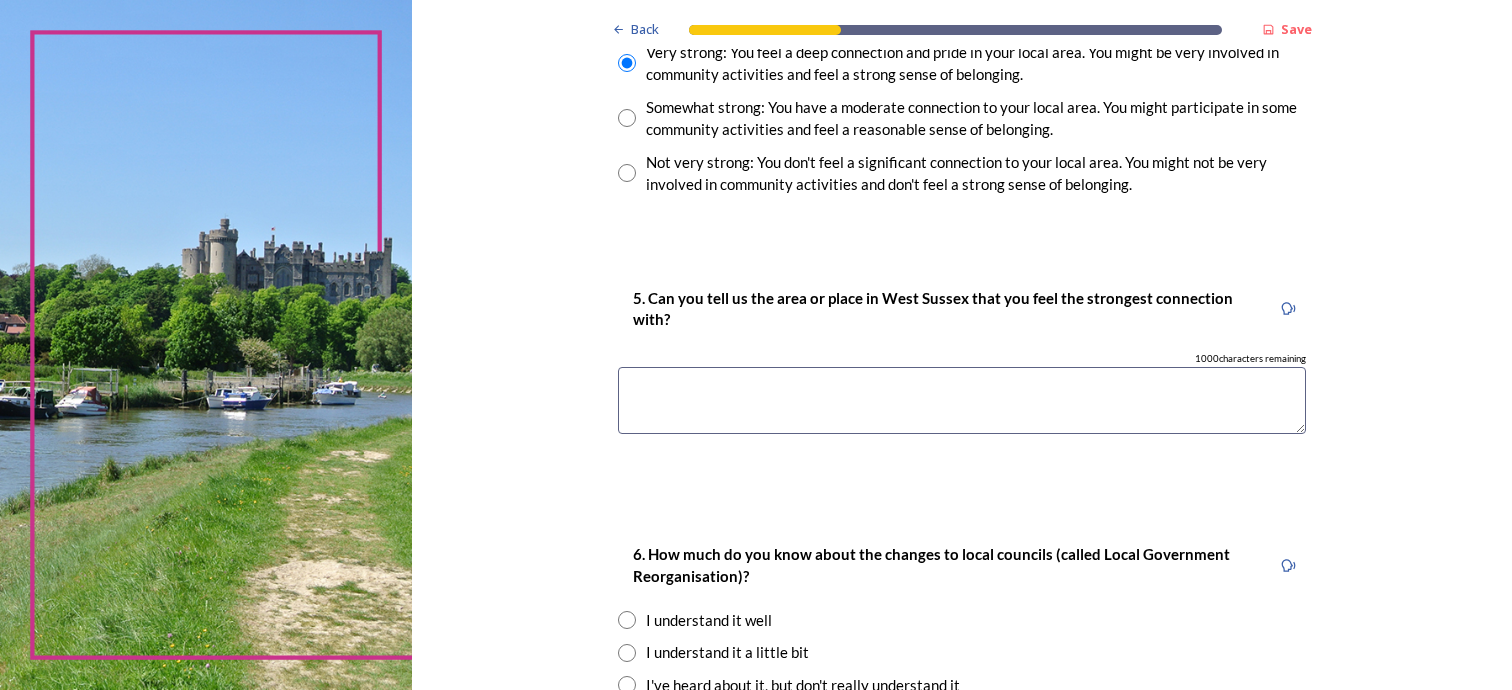 scroll, scrollTop: 1500, scrollLeft: 0, axis: vertical 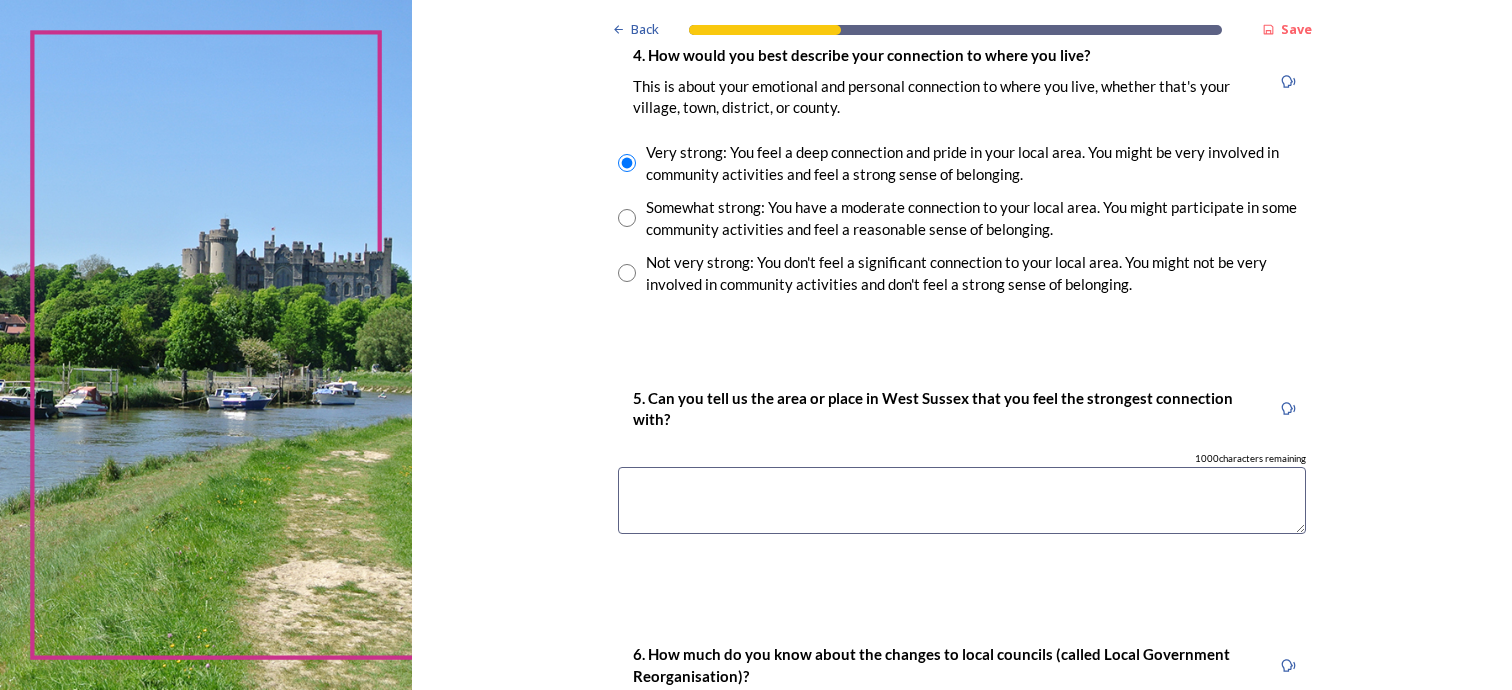 click at bounding box center [962, 500] 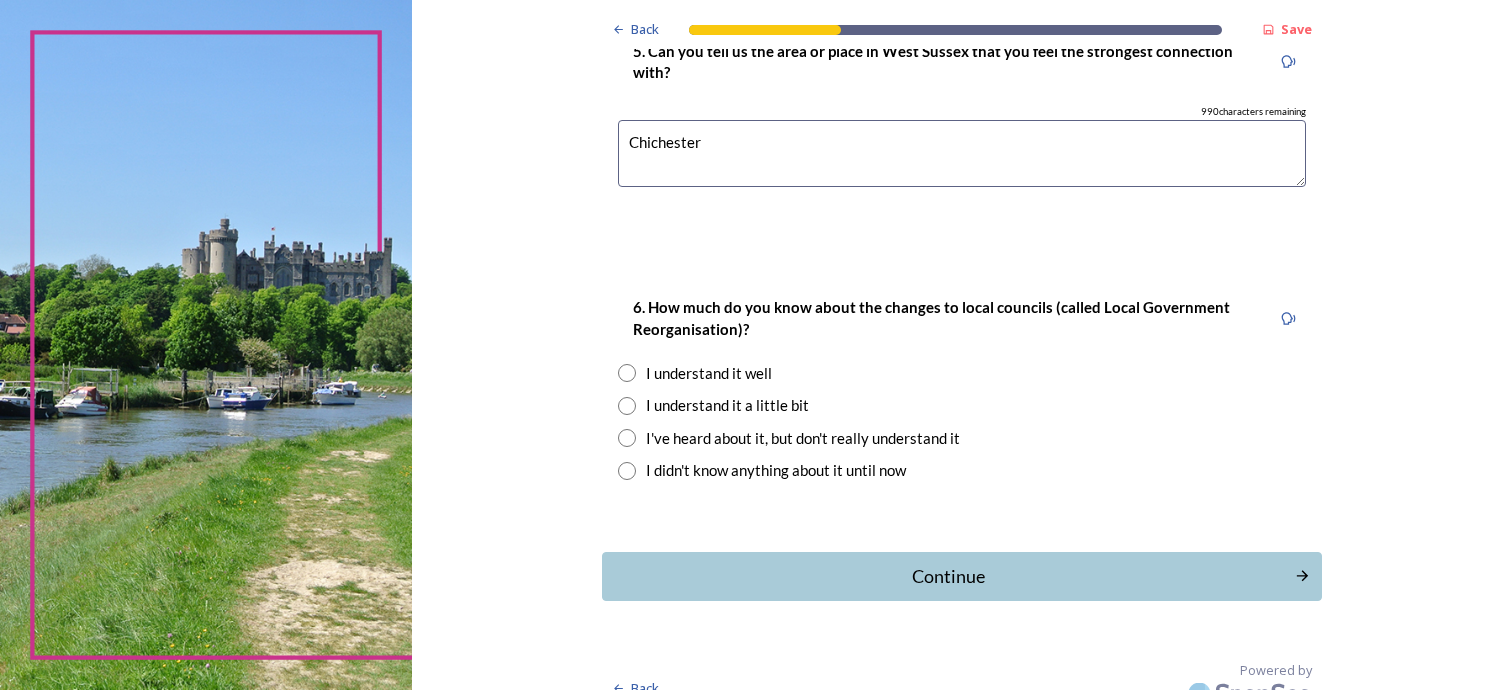 scroll, scrollTop: 1873, scrollLeft: 0, axis: vertical 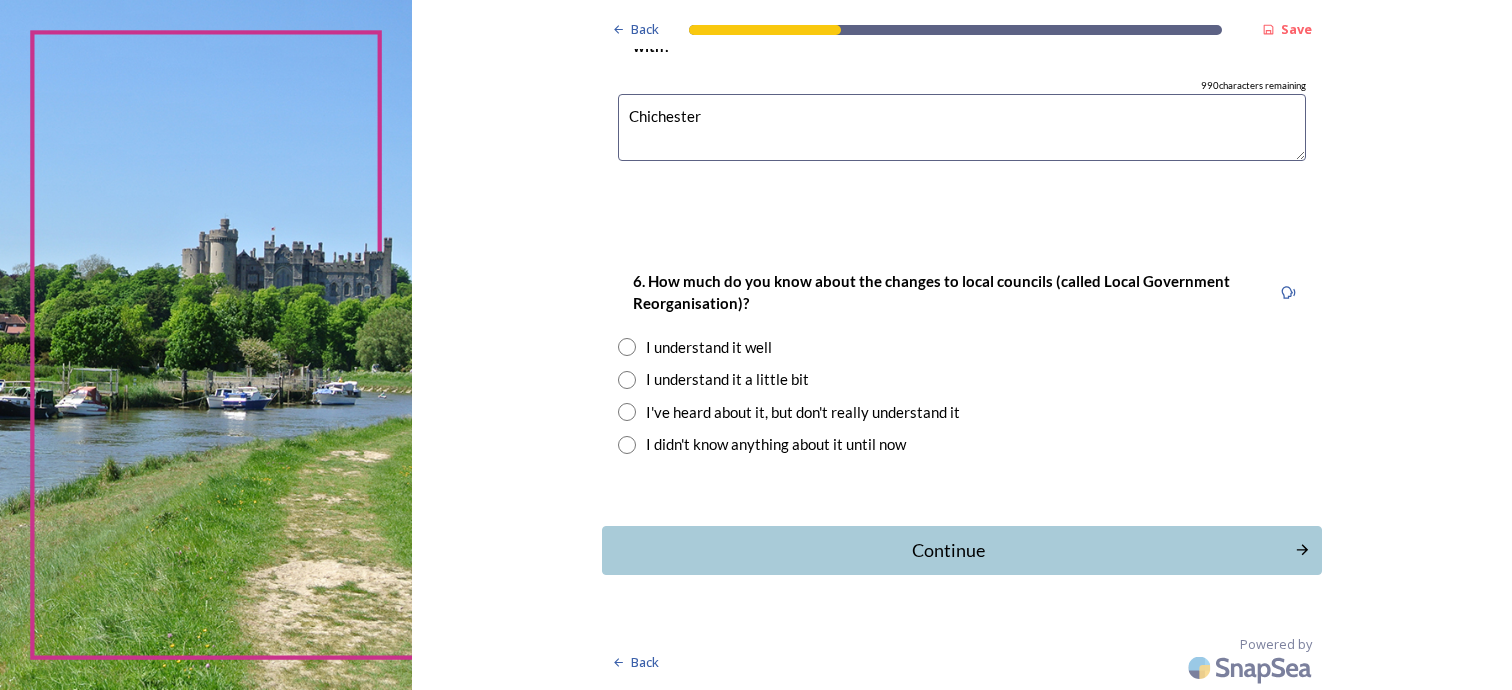 type on "Chichester" 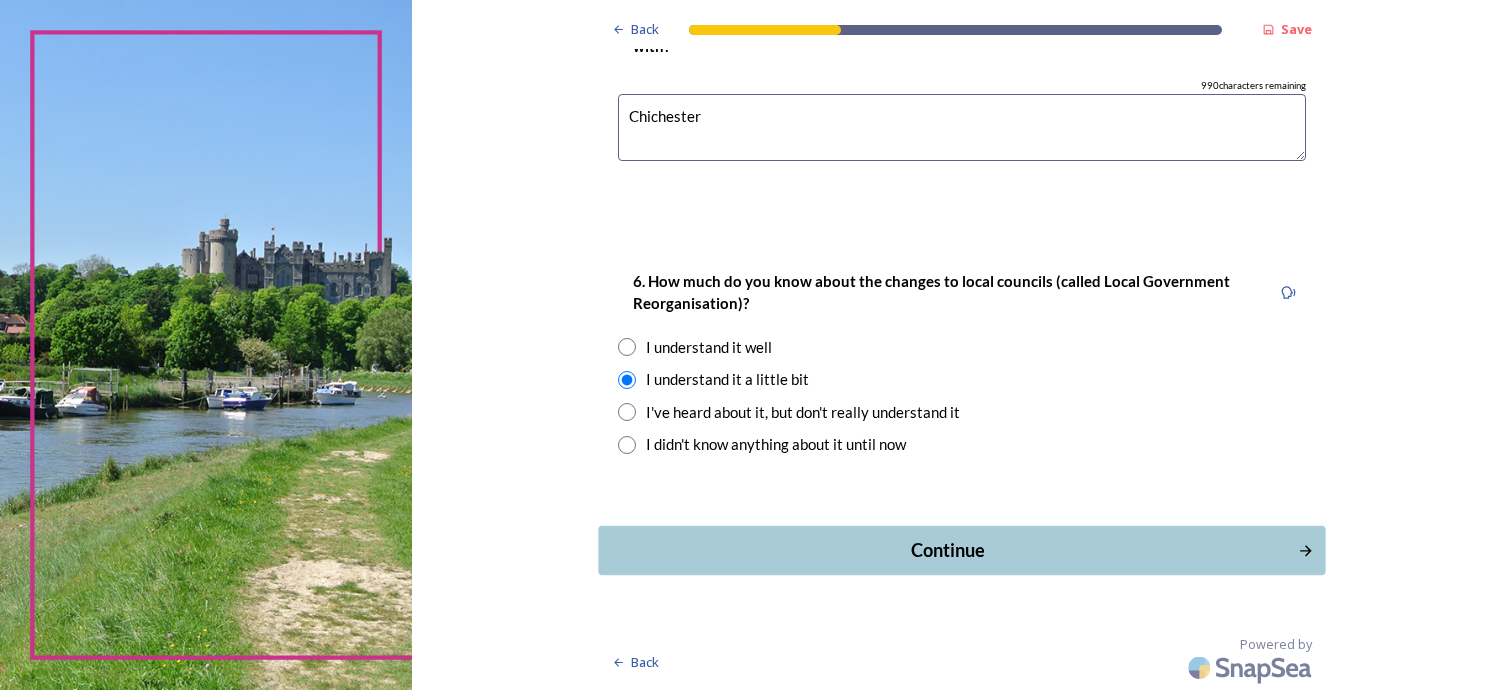 click on "Continue" at bounding box center (948, 550) 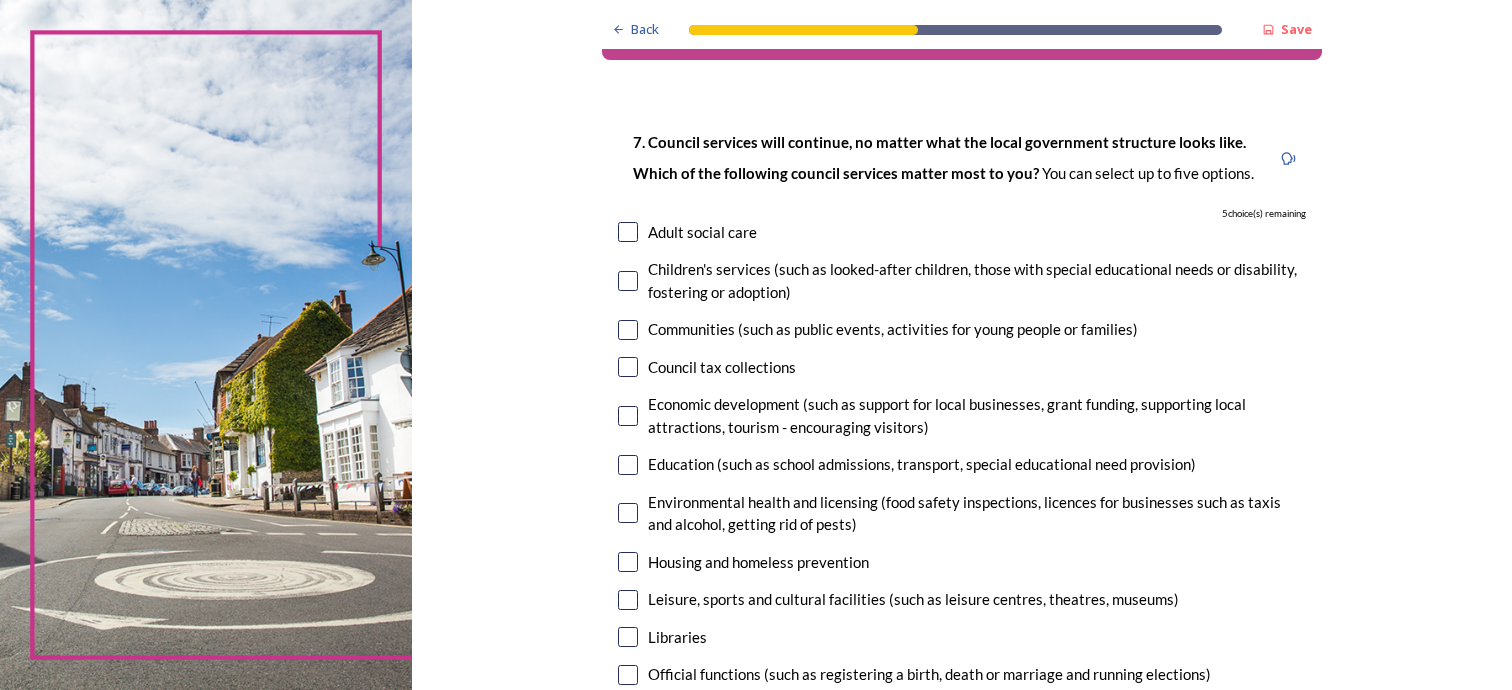 scroll, scrollTop: 100, scrollLeft: 0, axis: vertical 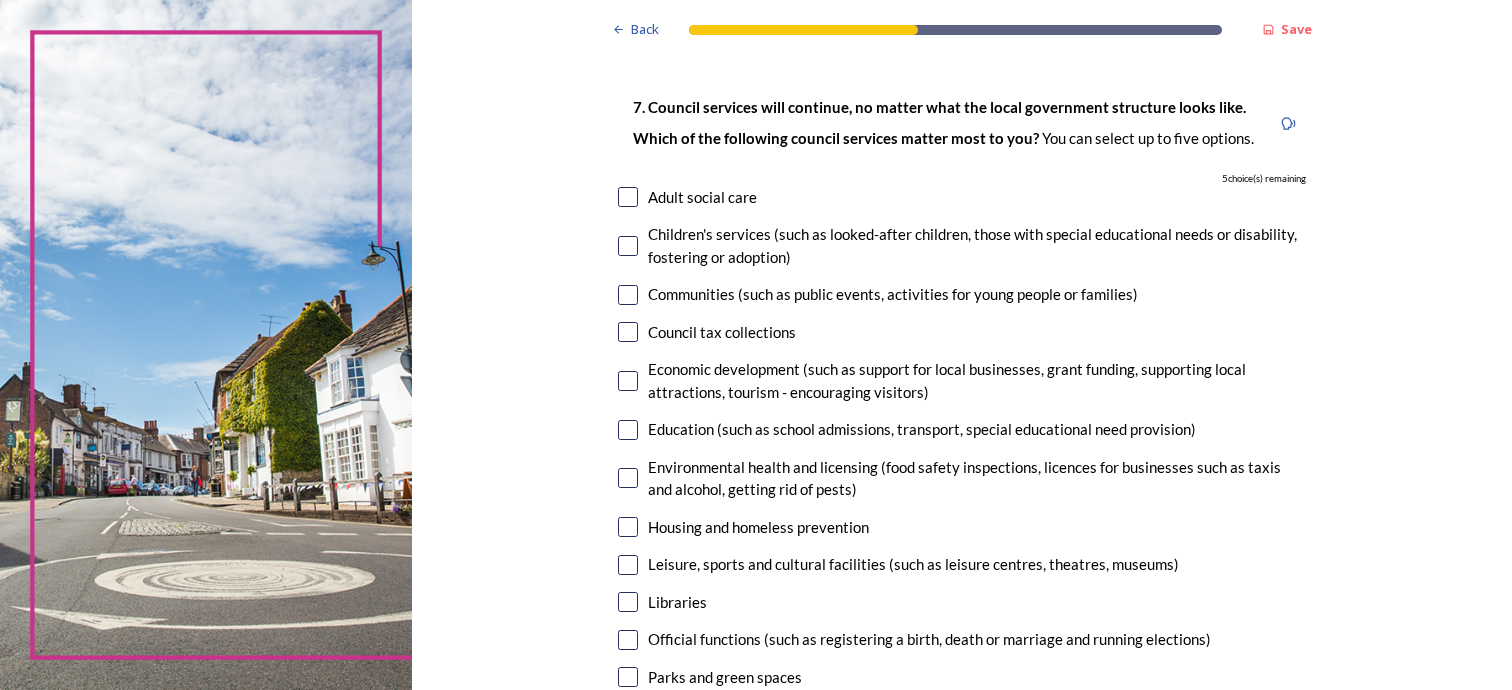 click at bounding box center [628, 295] 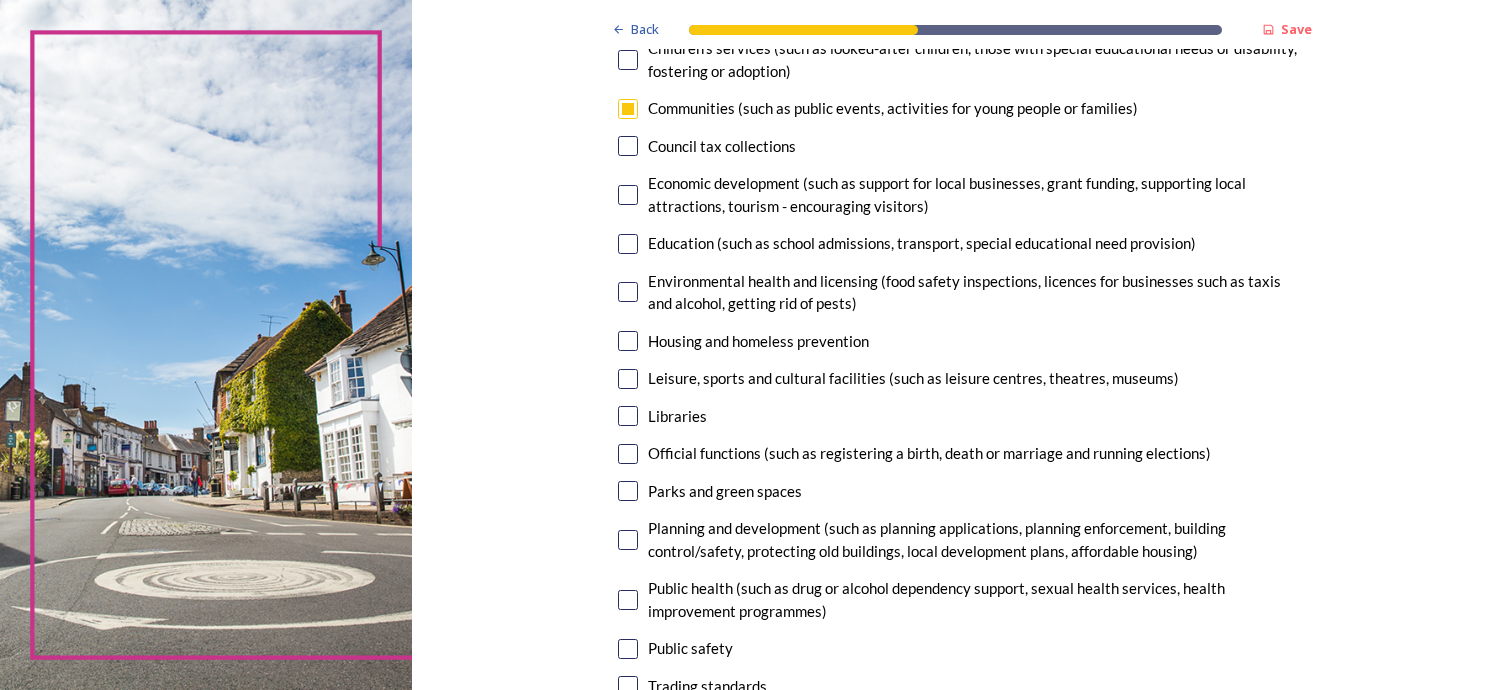 scroll, scrollTop: 400, scrollLeft: 0, axis: vertical 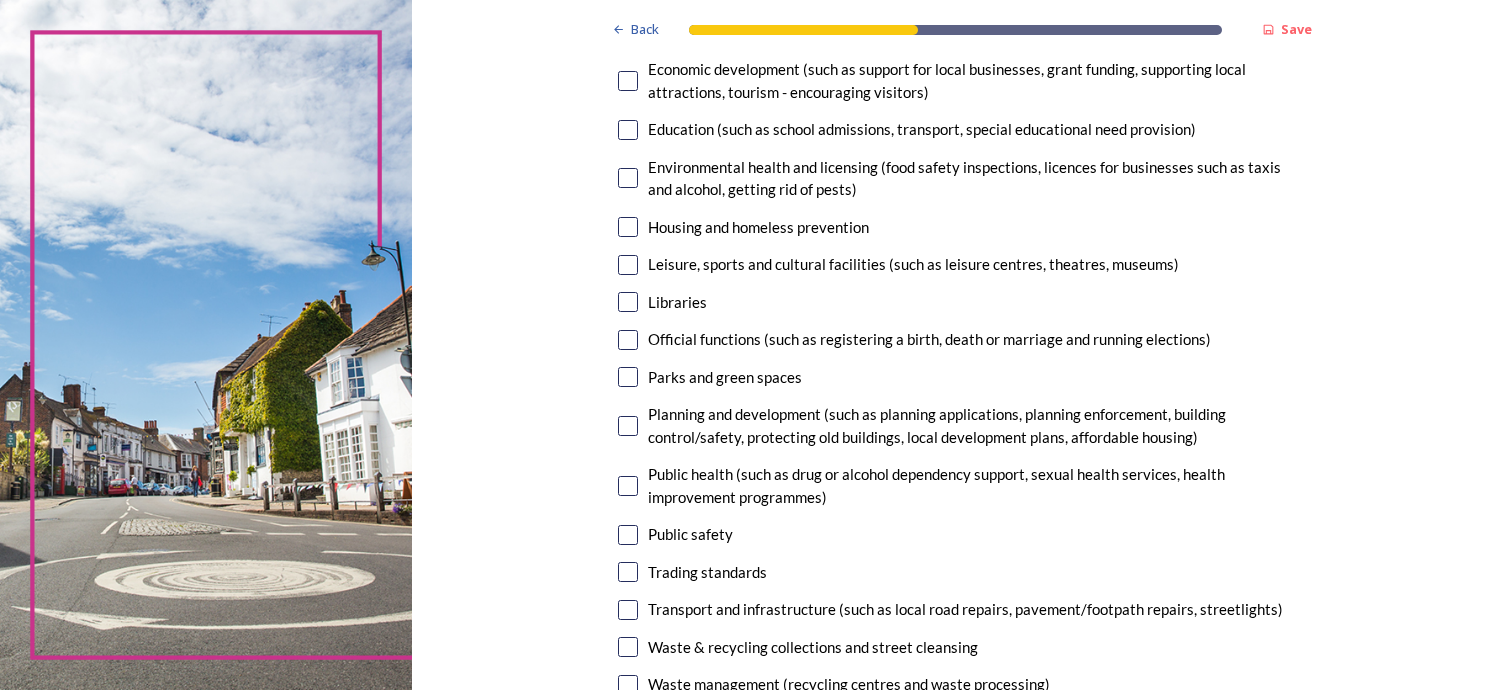 click at bounding box center (628, 265) 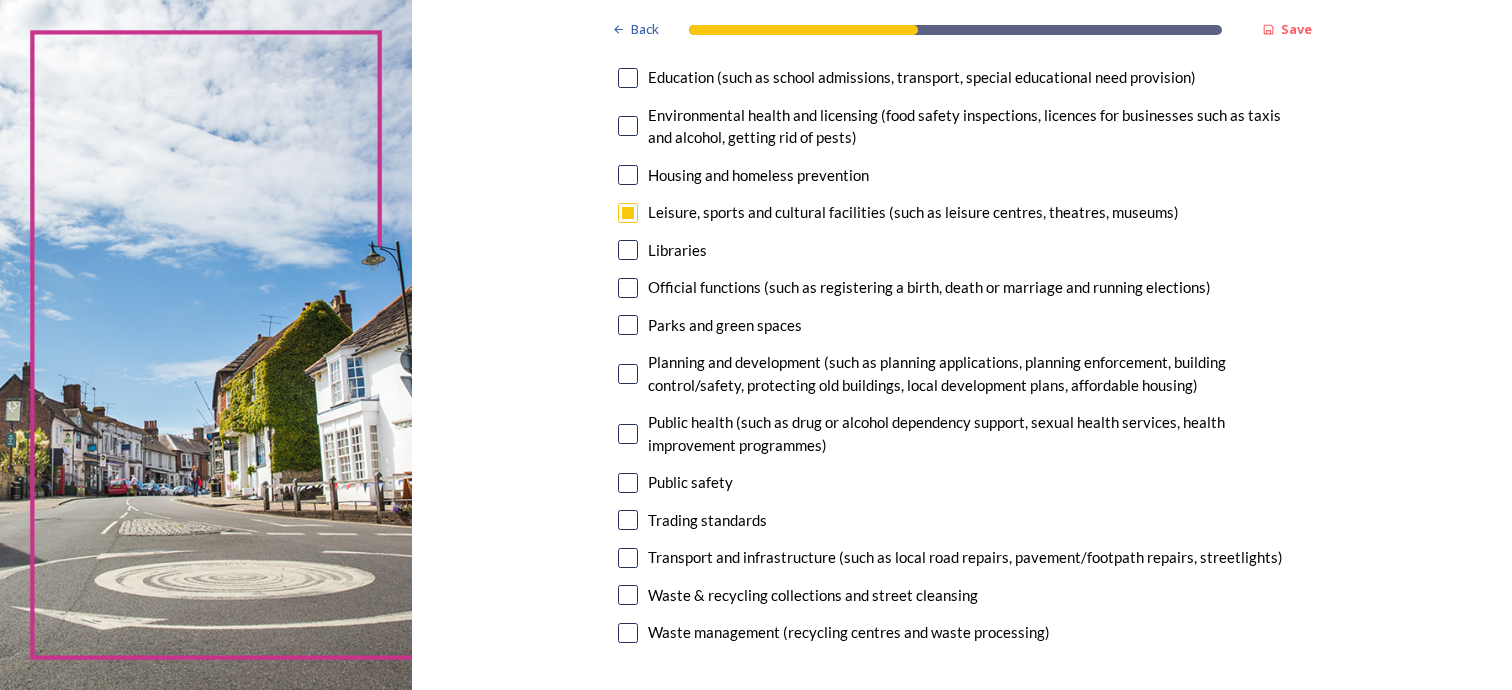 scroll, scrollTop: 500, scrollLeft: 0, axis: vertical 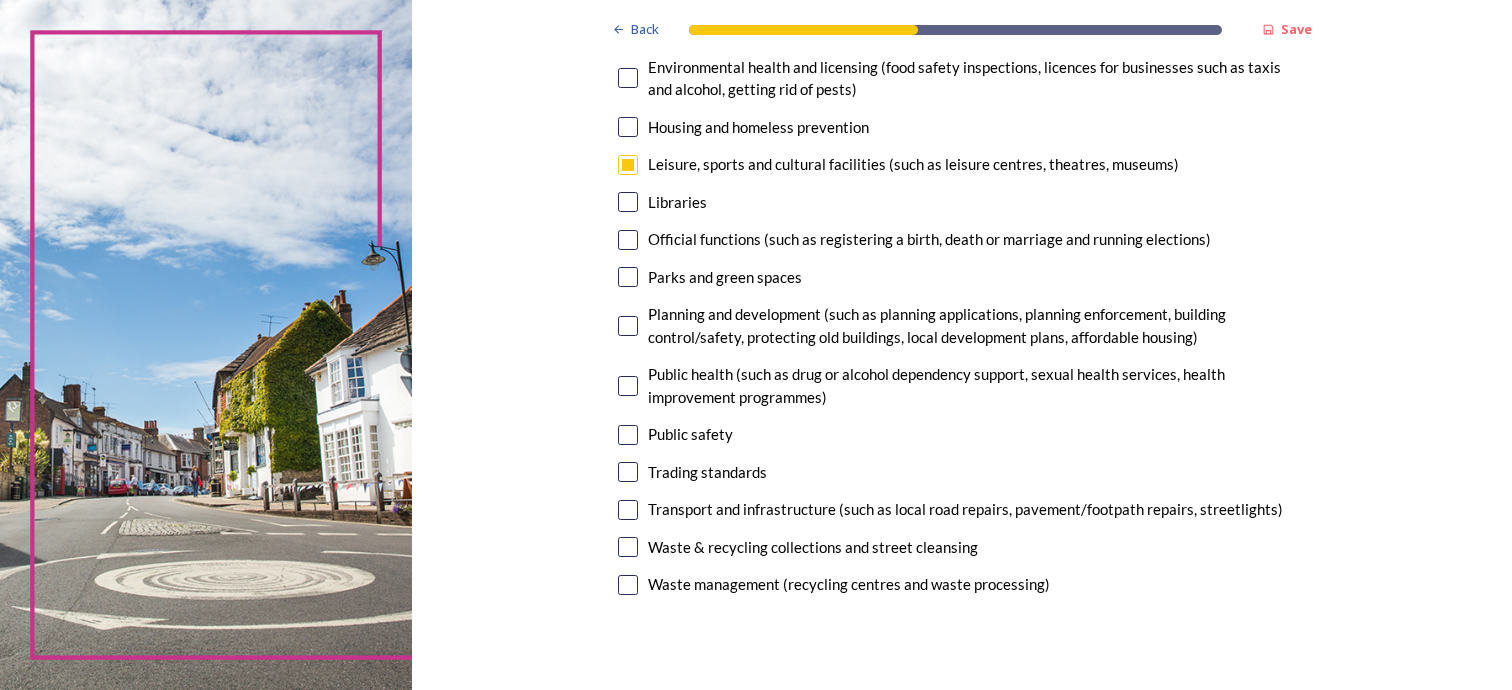 click at bounding box center (628, 277) 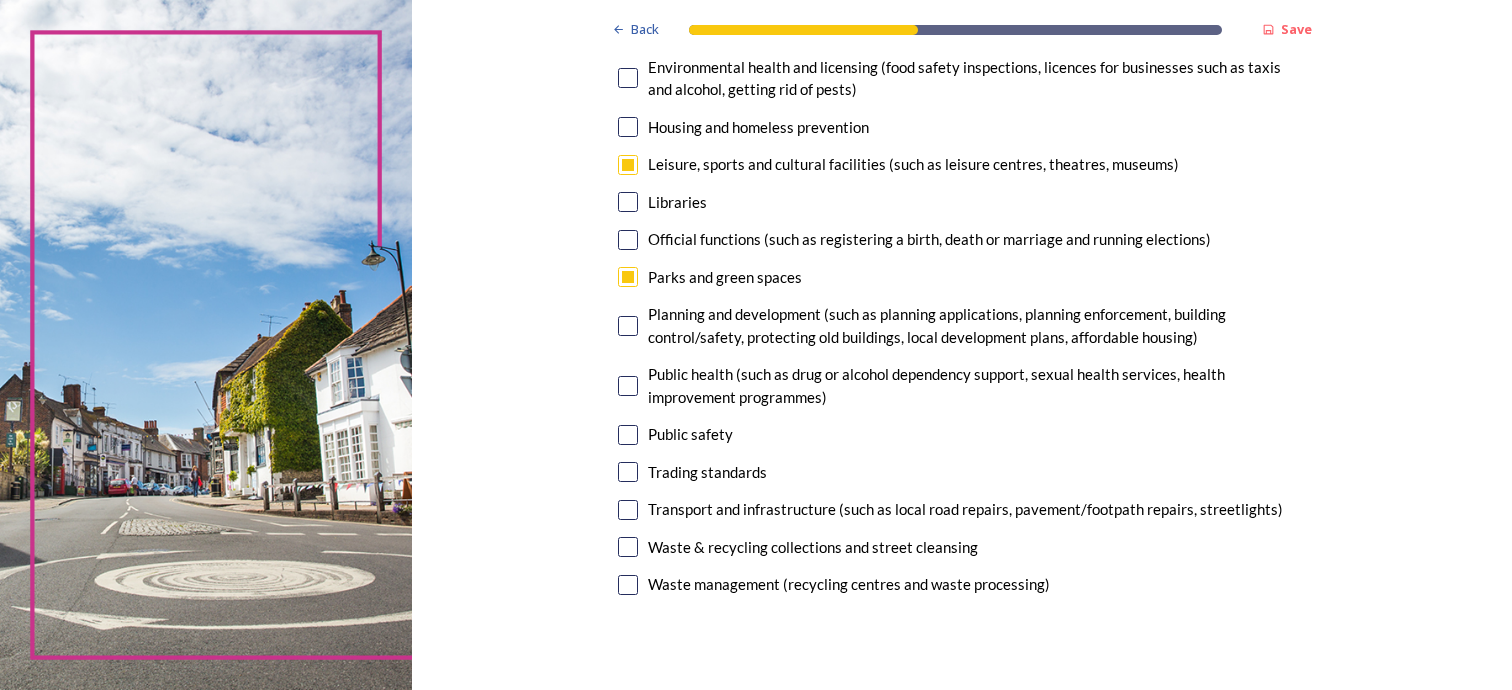 click at bounding box center [628, 547] 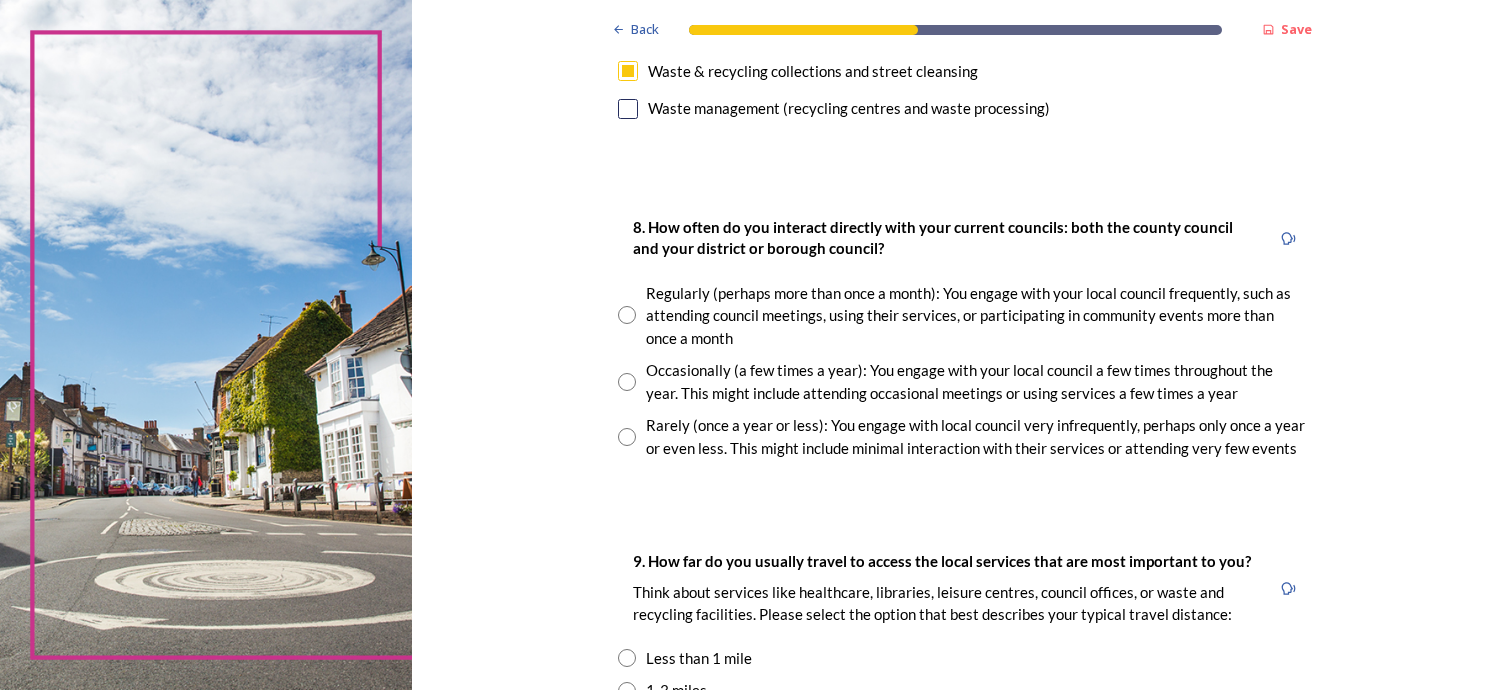 scroll, scrollTop: 1000, scrollLeft: 0, axis: vertical 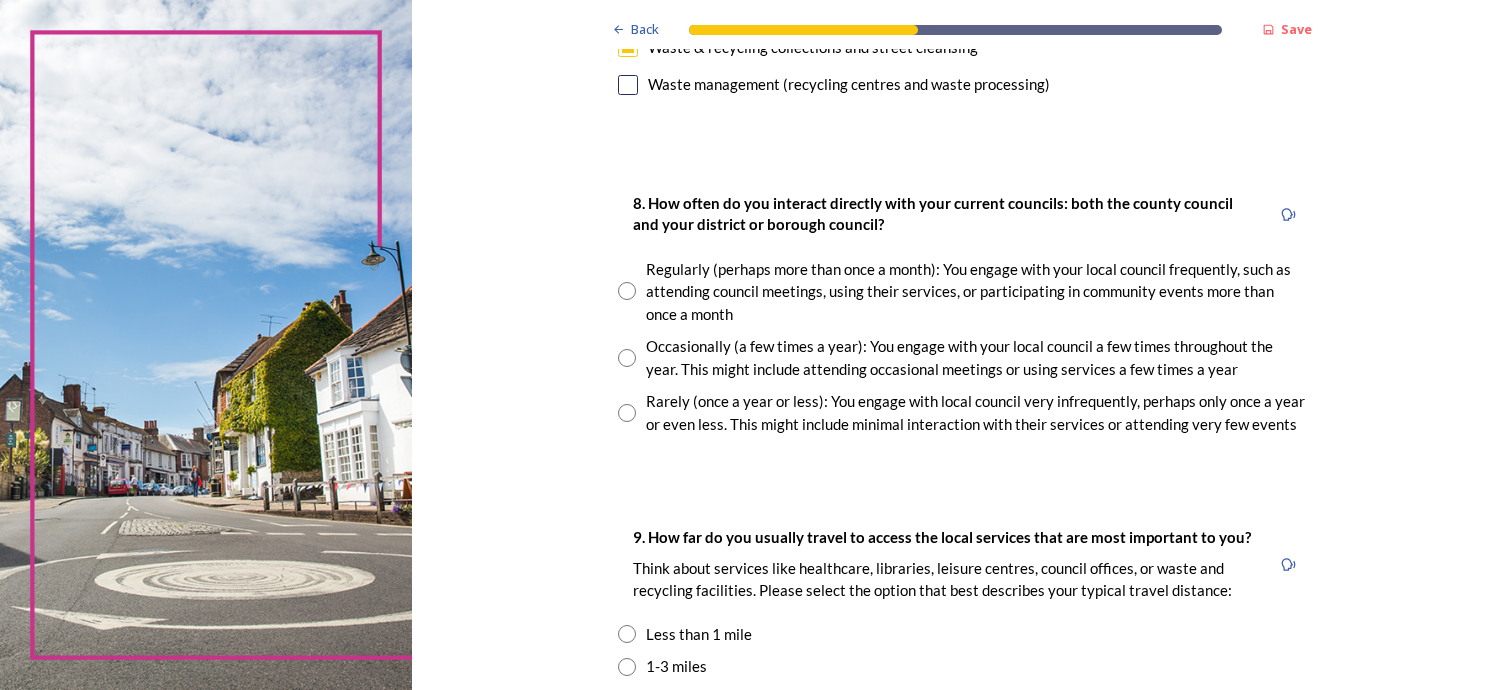click at bounding box center (627, 291) 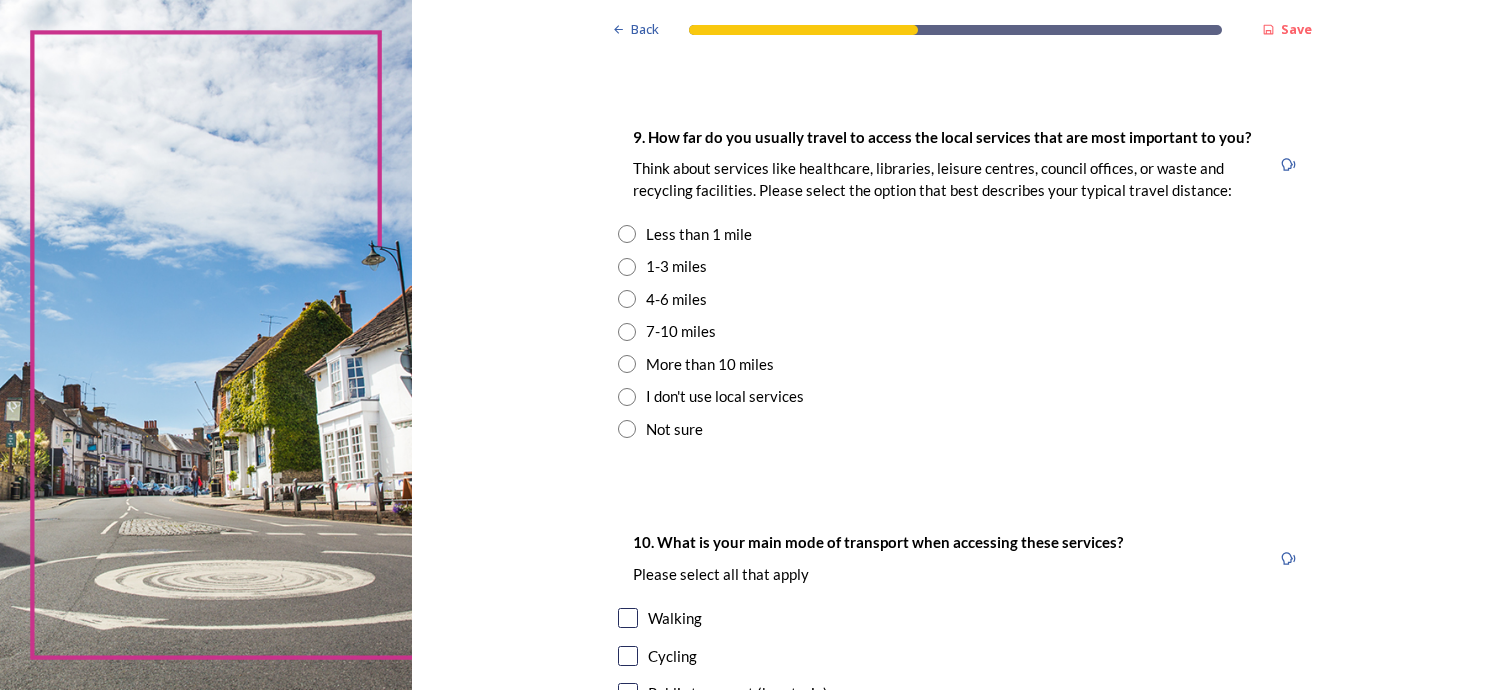 scroll, scrollTop: 1300, scrollLeft: 0, axis: vertical 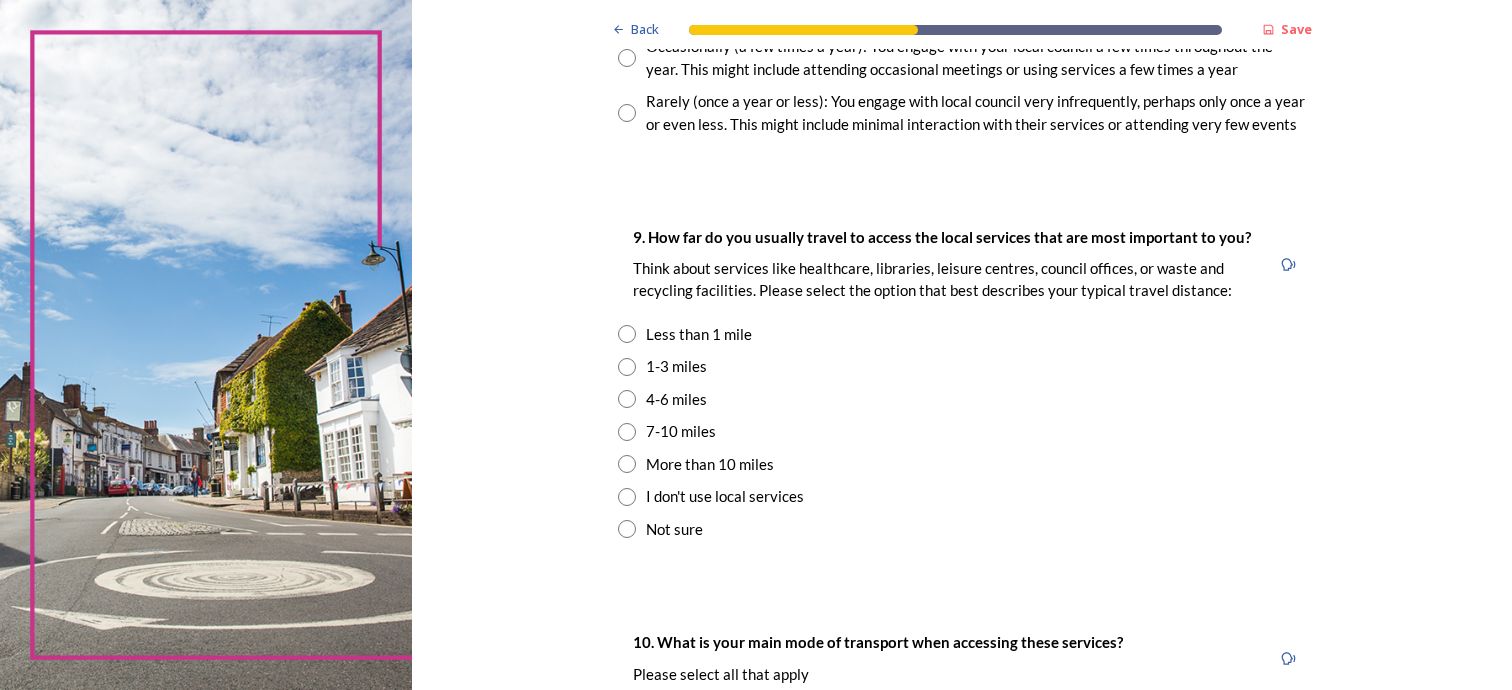 click at bounding box center [627, 367] 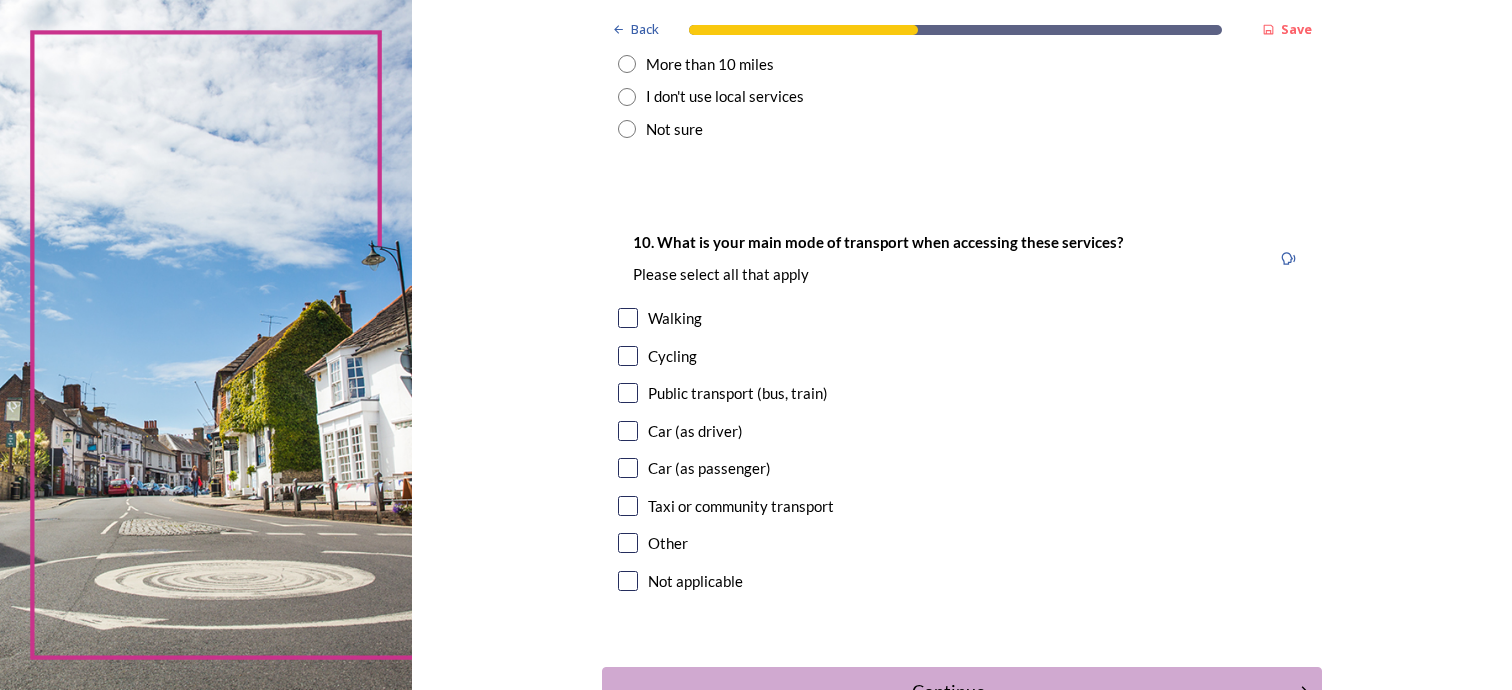 scroll, scrollTop: 1800, scrollLeft: 0, axis: vertical 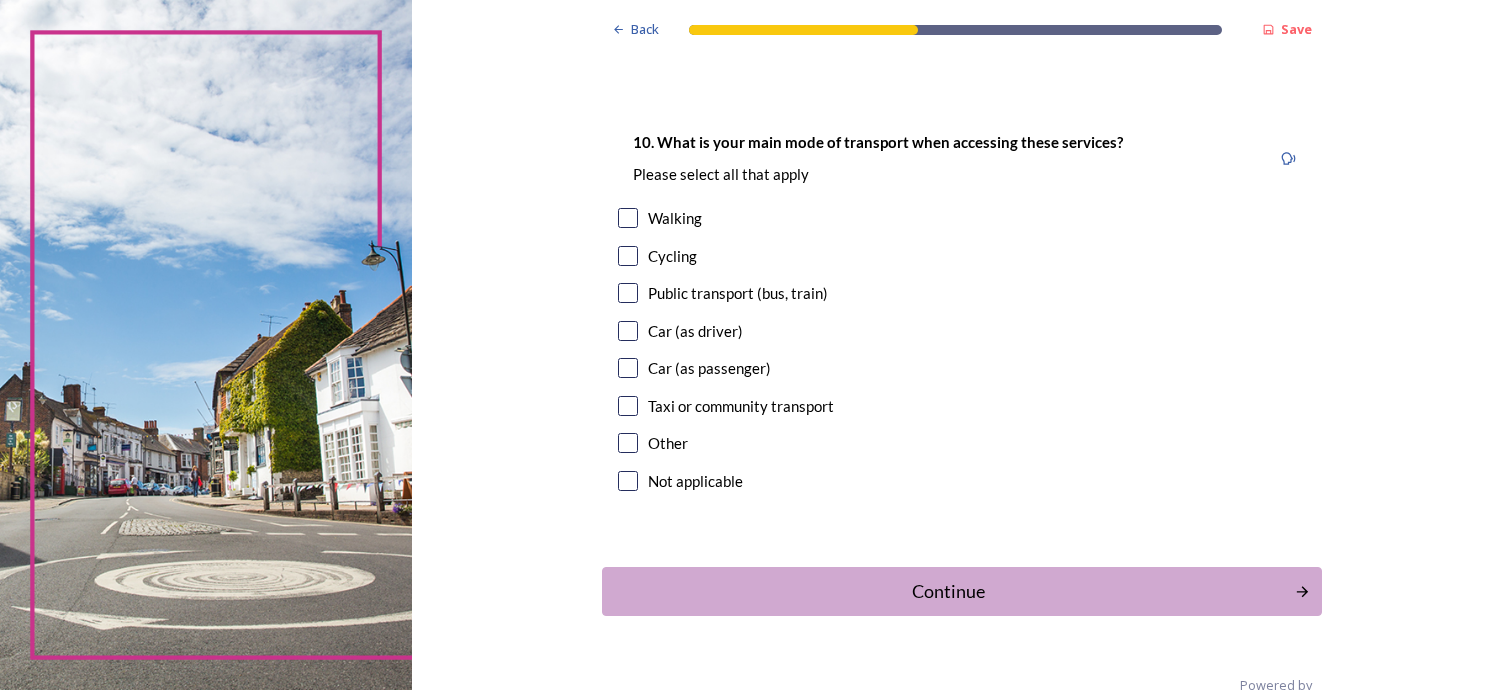 click at bounding box center (628, 218) 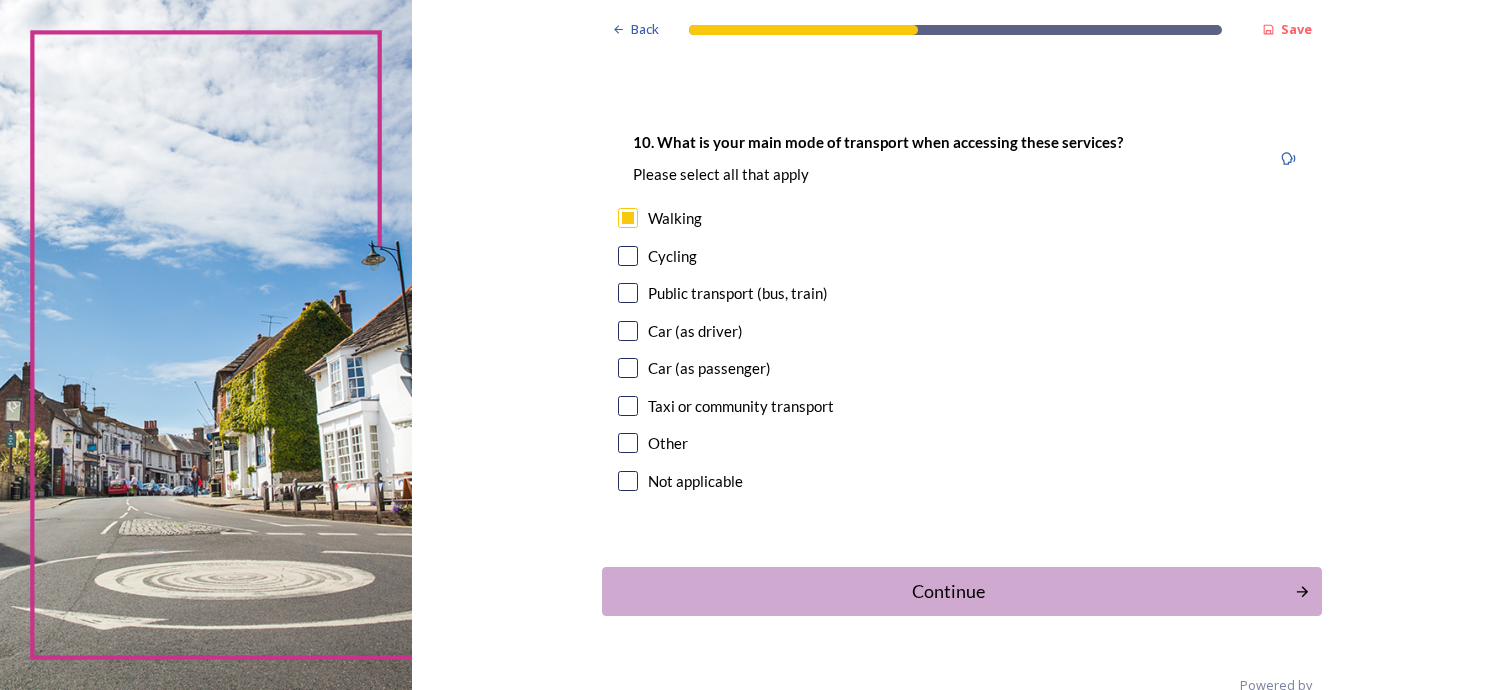 click at bounding box center [628, 256] 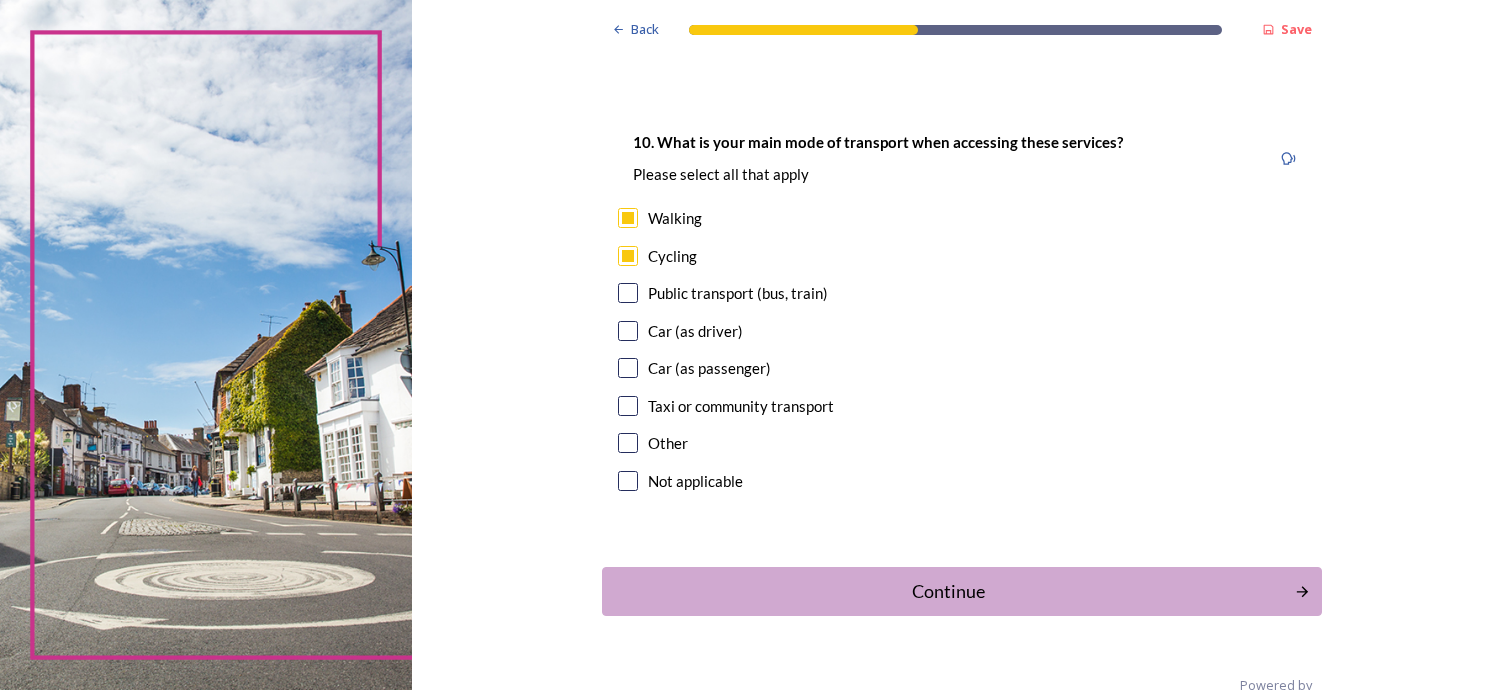 click at bounding box center [628, 331] 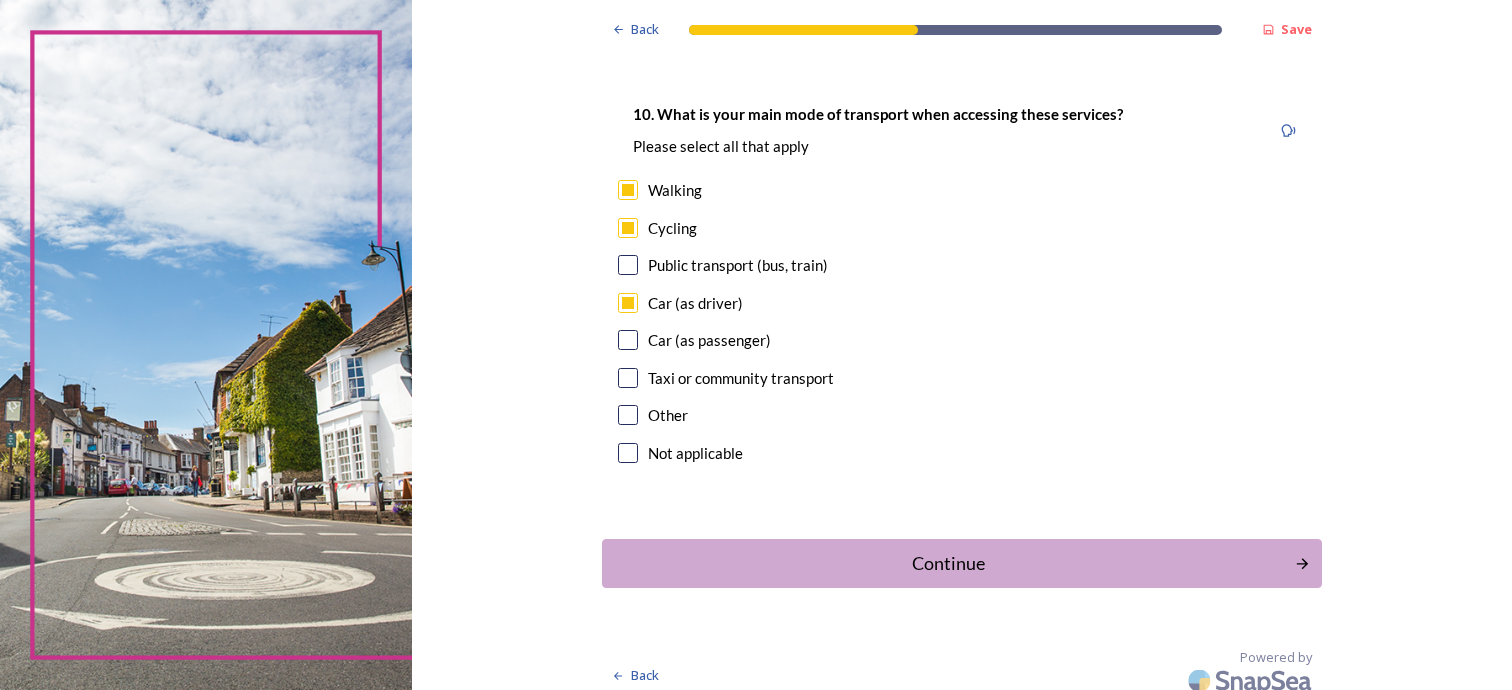 scroll, scrollTop: 1842, scrollLeft: 0, axis: vertical 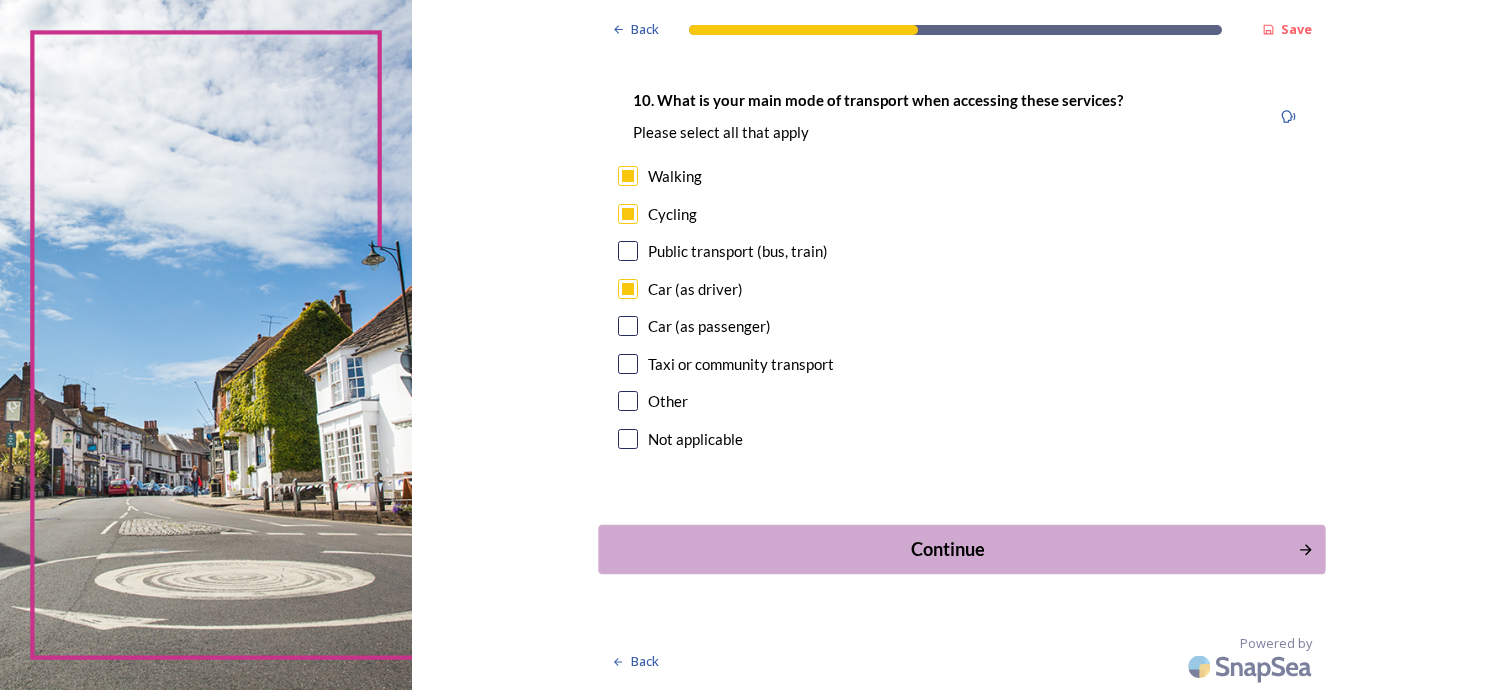 click on "Continue" at bounding box center (948, 549) 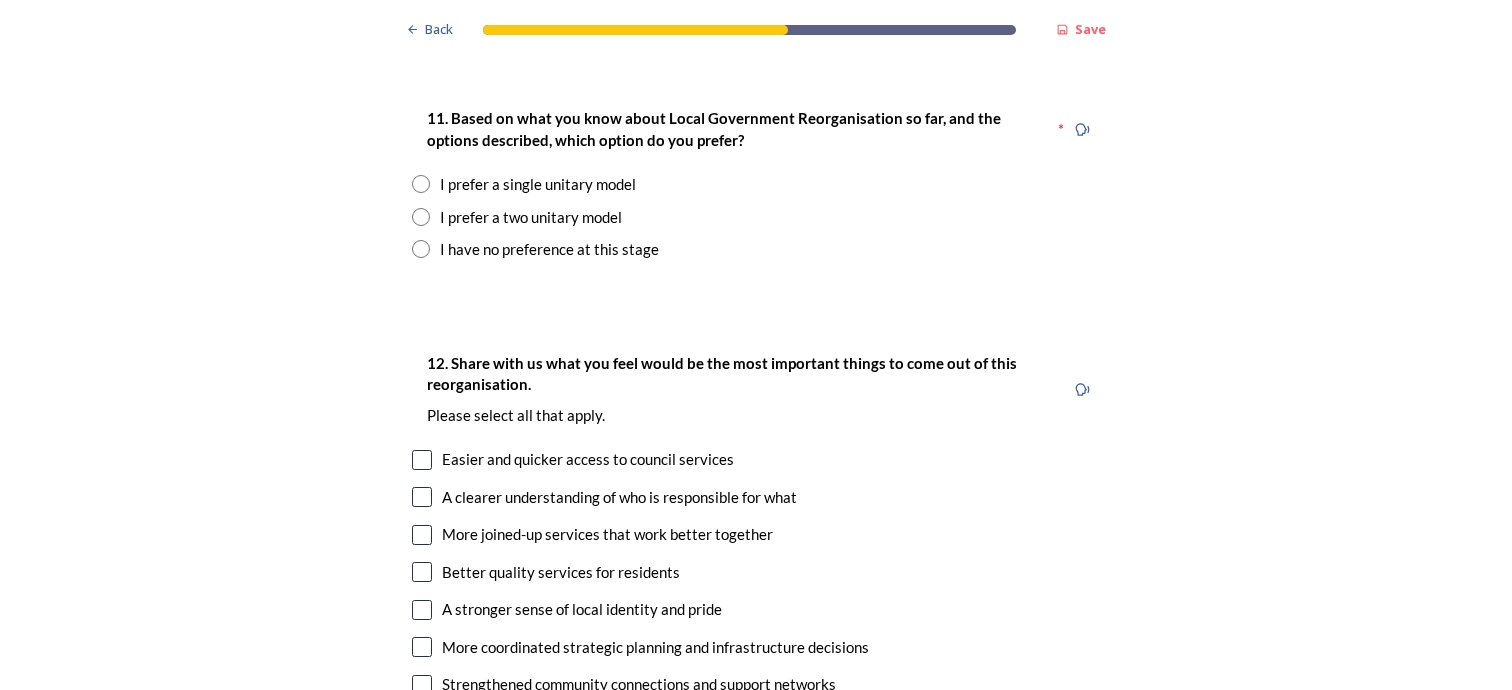 scroll, scrollTop: 2700, scrollLeft: 0, axis: vertical 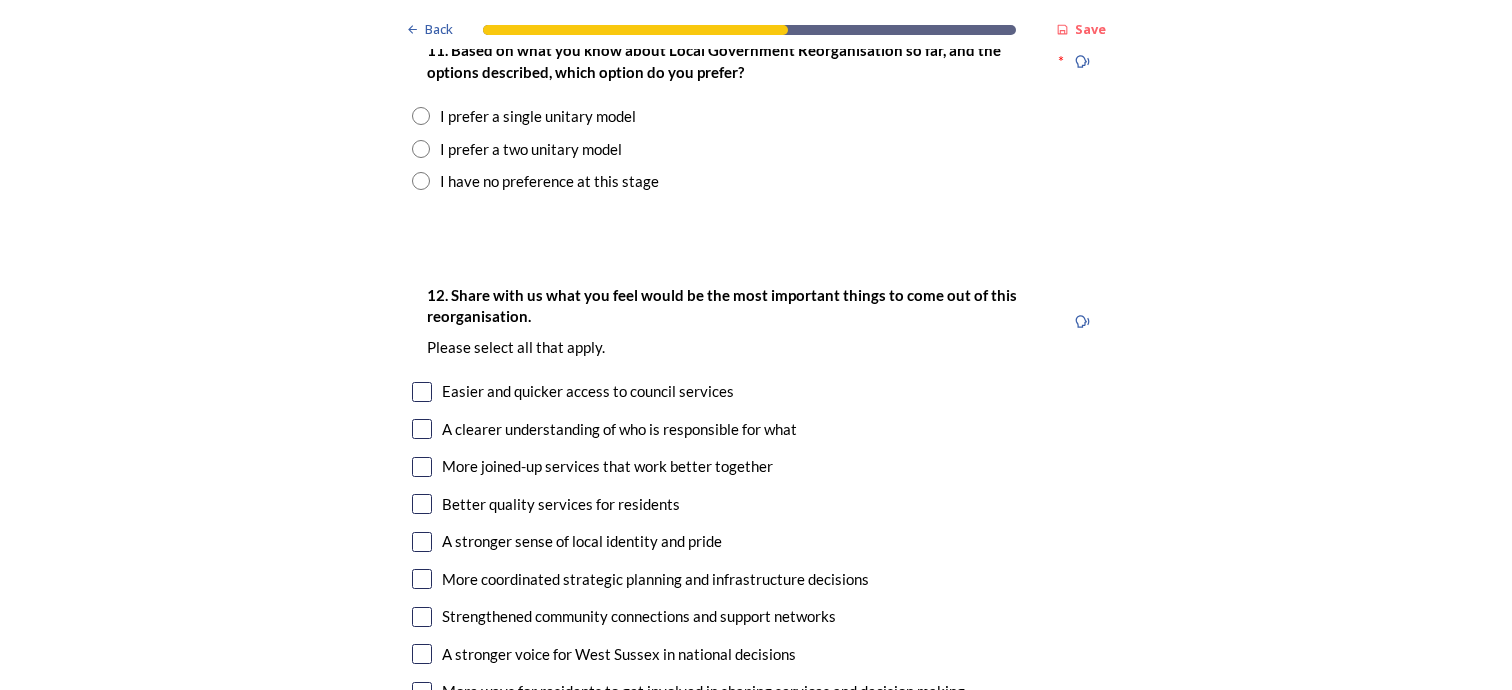 click at bounding box center [421, 116] 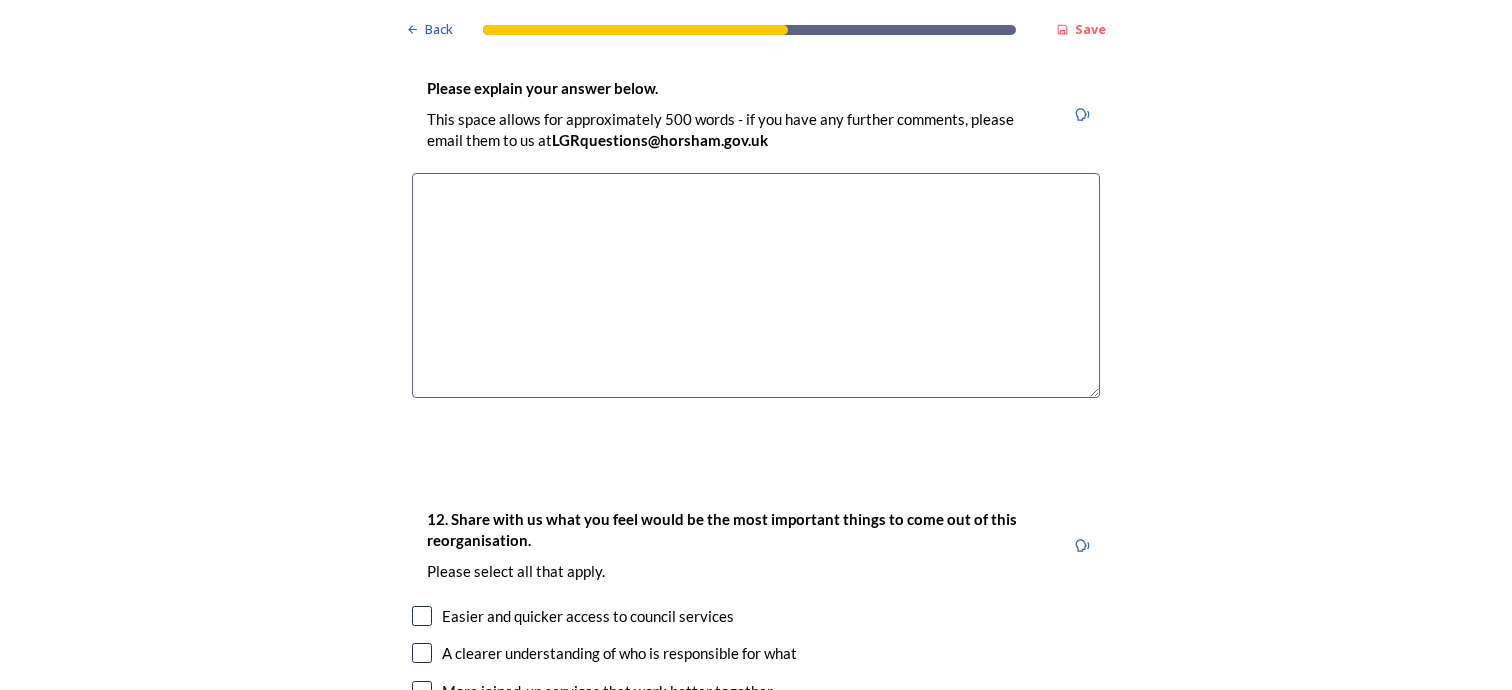 scroll, scrollTop: 2800, scrollLeft: 0, axis: vertical 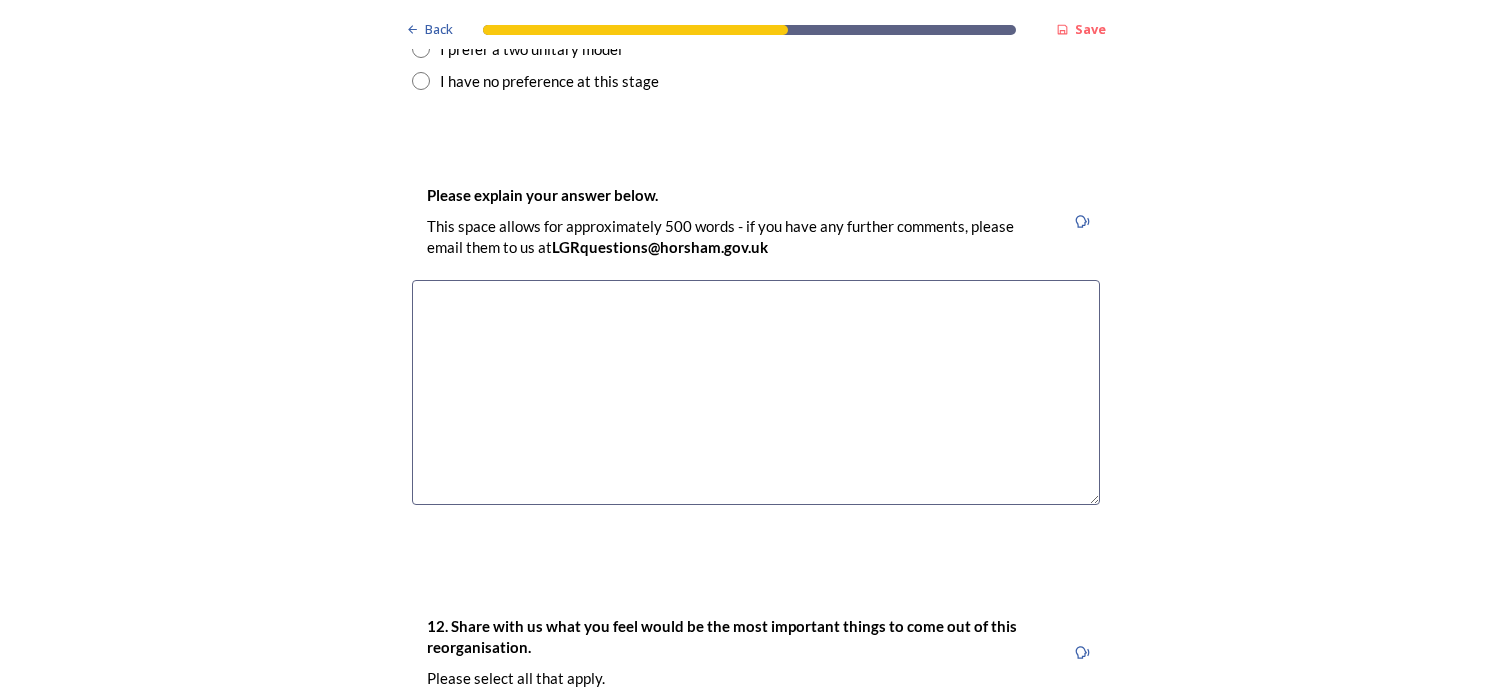 click at bounding box center [756, 392] 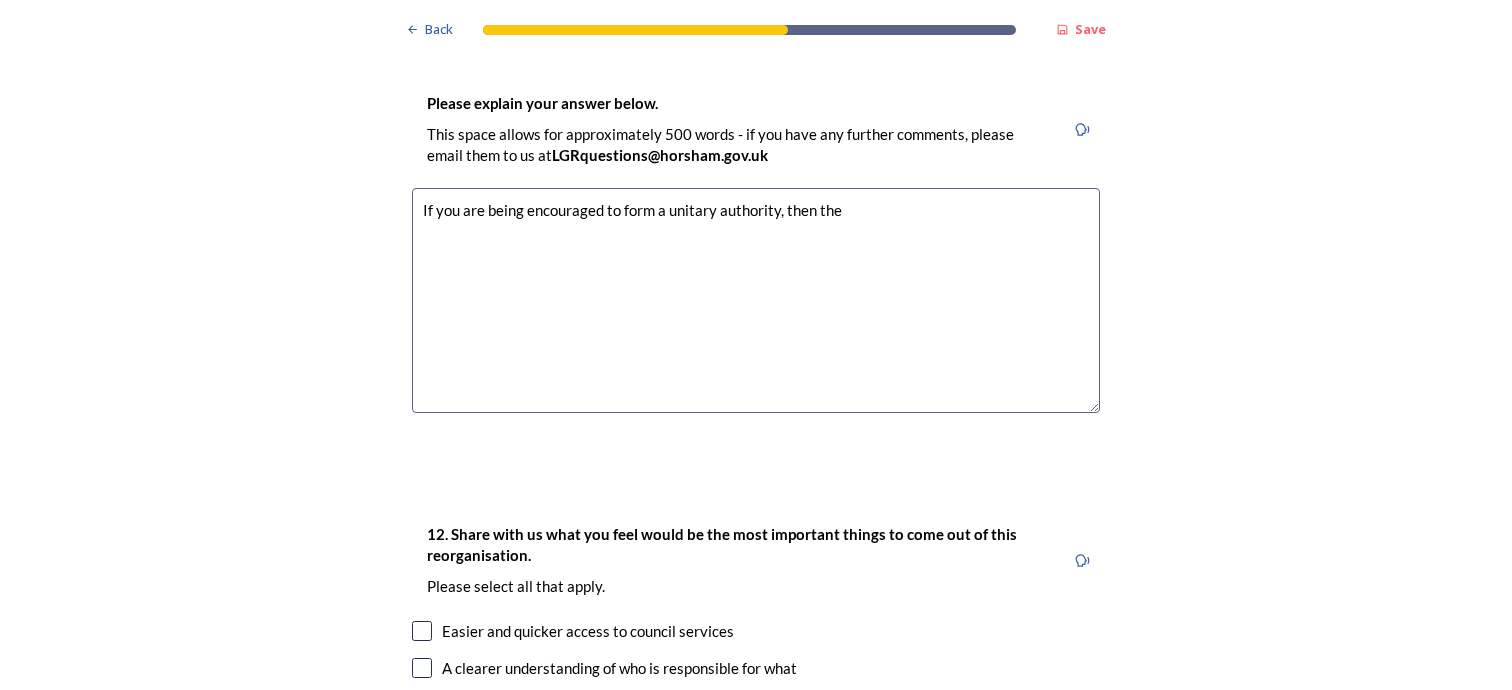 scroll, scrollTop: 2900, scrollLeft: 0, axis: vertical 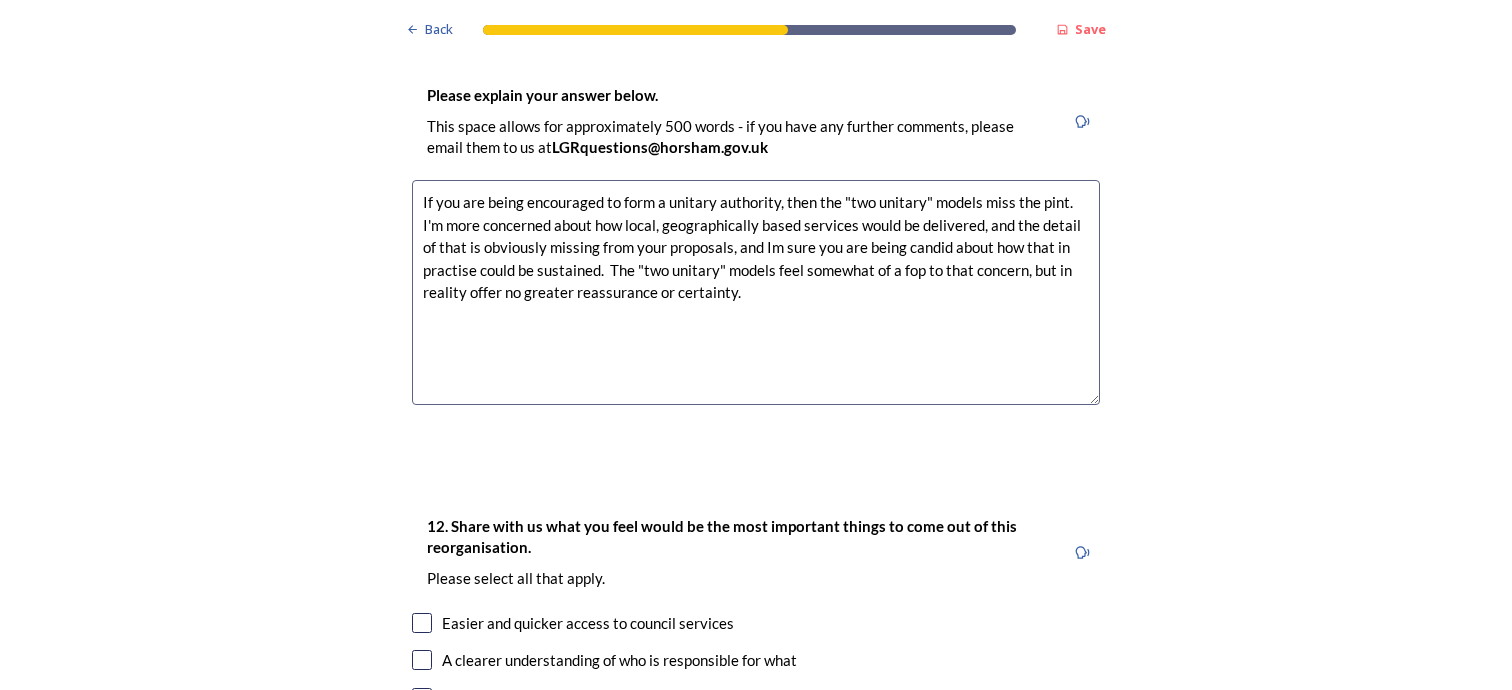 click on "If you are being encouraged to form a unitary authority, then the "two unitary" models miss the pint.  I'm more concerned about how local, geographically based services would be delivered, and the detail of that is obviously missing from your proposals, and Im sure you are being candid about how that in practise could be sustained.  The "two unitary" models feel somewhat of a fop to that concern, but in reality offer no greater reassurance or certainty." at bounding box center (756, 292) 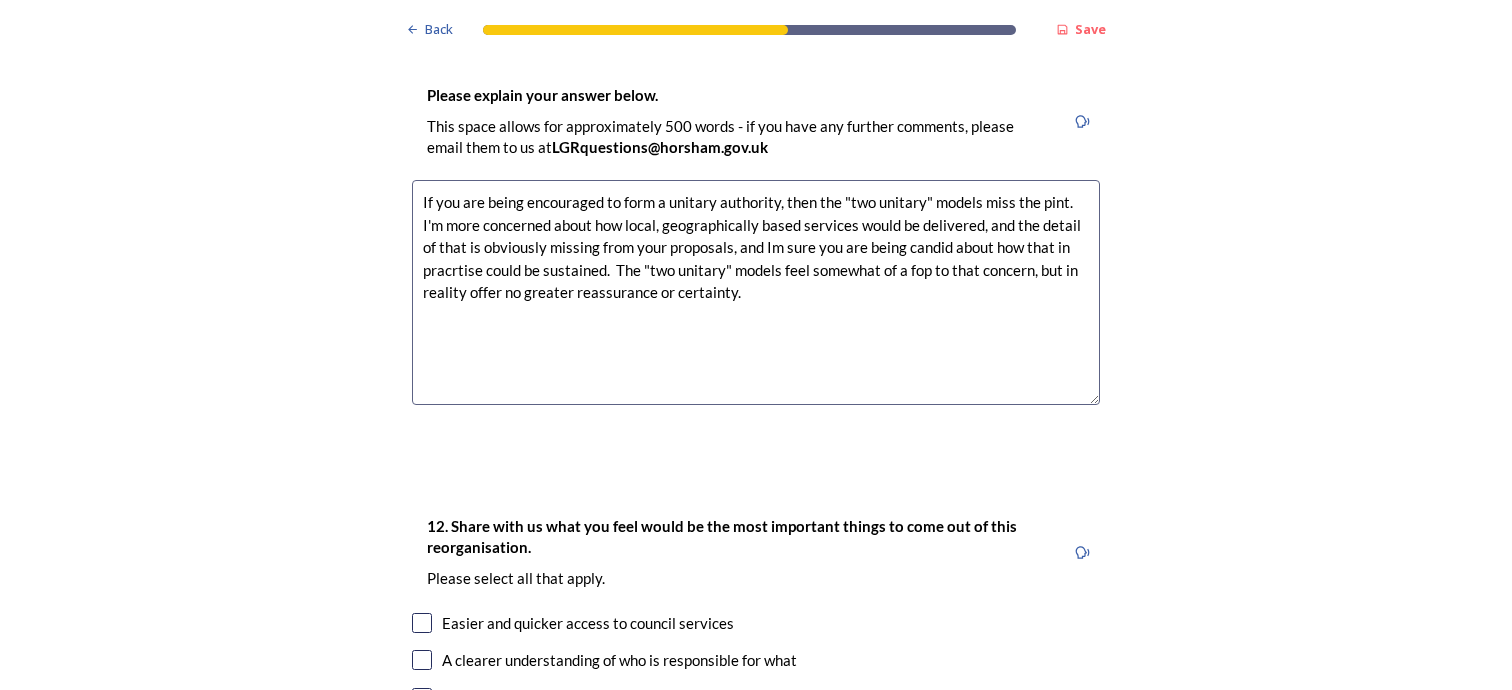 click on "If you are being encouraged to form a unitary authority, then the "two unitary" models miss the pint.  I'm more concerned about how local, geographically based services would be delivered, and the detail of that is obviously missing from your proposals, and Im sure you are being candid about how that in pracrtise could be sustained.  The "two unitary" models feel somewhat of a fop to that concern, but in reality offer no greater reassurance or certainty." at bounding box center (756, 292) 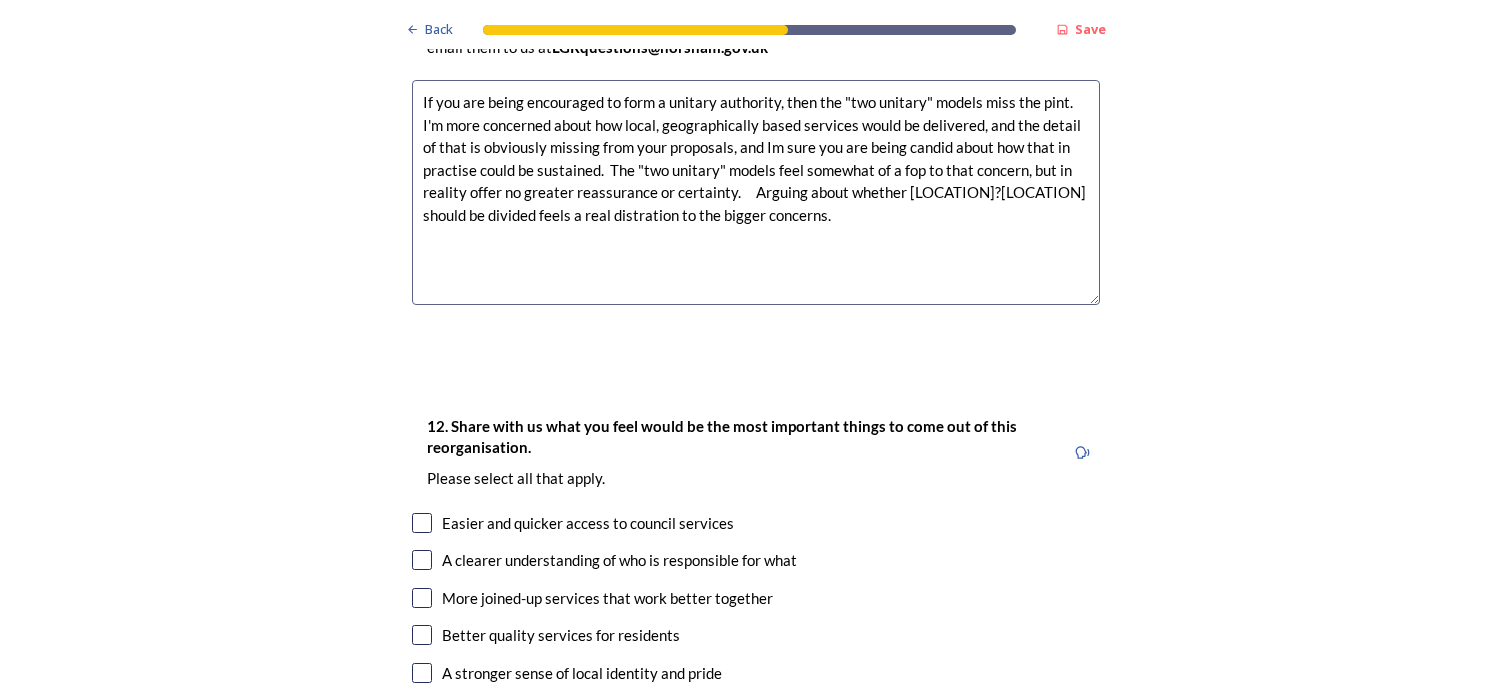 click on "If you are being encouraged to form a unitary authority, then the "two unitary" models miss the pint.  I'm more concerned about how local, geographically based services would be delivered, and the detail of that is obviously missing from your proposals, and Im sure you are being candid about how that in practise could be sustained.  The "two unitary" models feel somewhat of a fop to that concern, but in reality offer no greater reassurance or certainty.     Arguing about whether [LOCATION]?[LOCATION] should be divided feels a real distration to the bigger concerns." at bounding box center [756, 192] 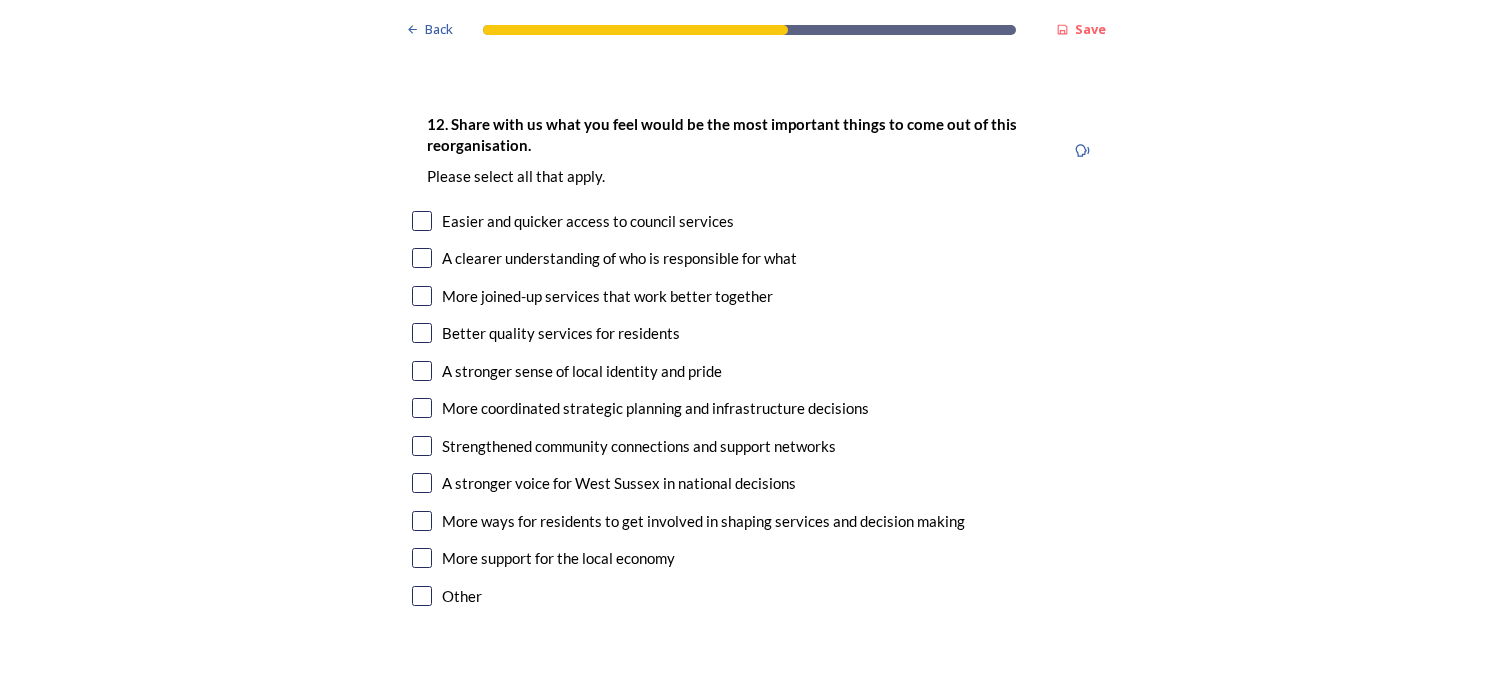 scroll, scrollTop: 3300, scrollLeft: 0, axis: vertical 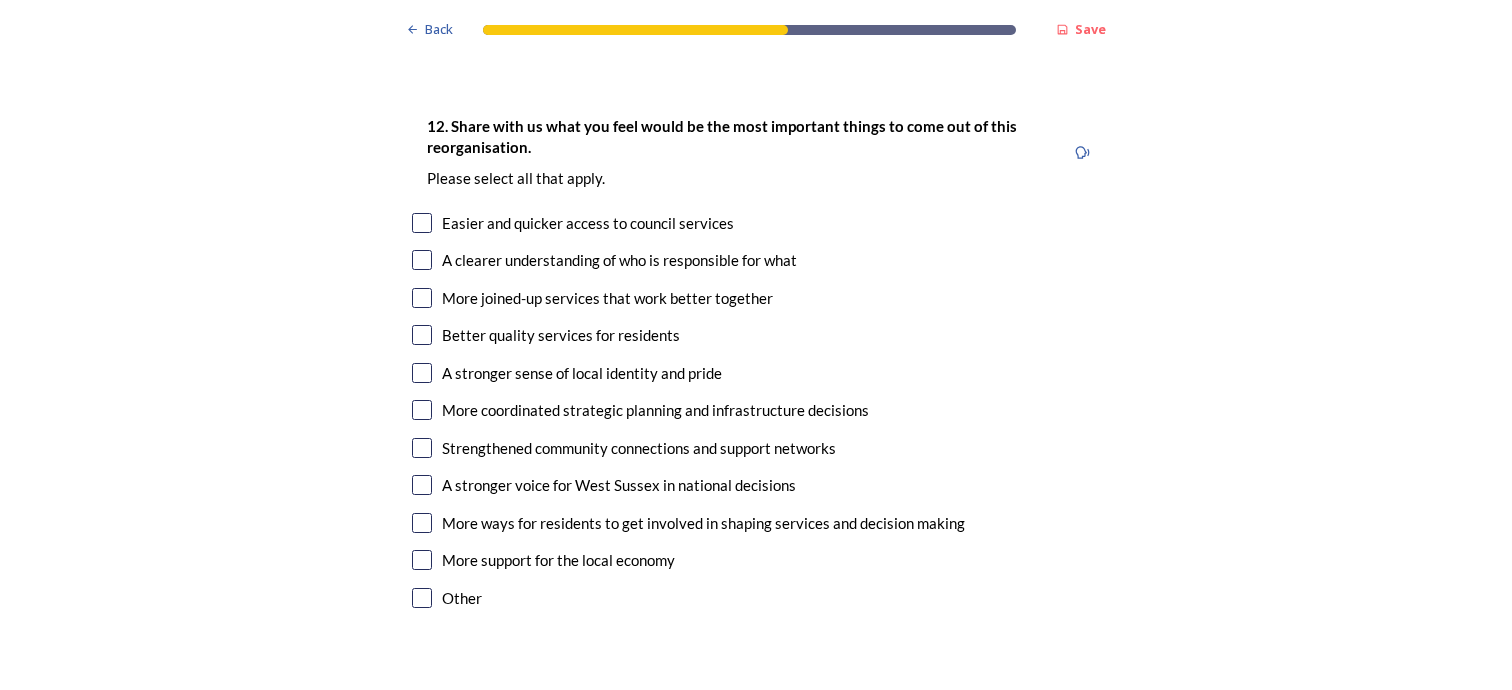 type on "If you are being encouraged to form a unitary authority, then the "two unitary" models miss the pint.  I'm more concerned about how local, geographically based services would be delivered, and the detail of that is obviously missing from your proposals, and Im sure you are being candid about how that in practise could be sustained.  The "two unitary" models feel somewhat of a fop to that concern, but in reality offer no greater reassurance or certainty.     Arguing about whether [PLACE]/[PLACE] should be divided feels a real distraction to the bigger concerns." 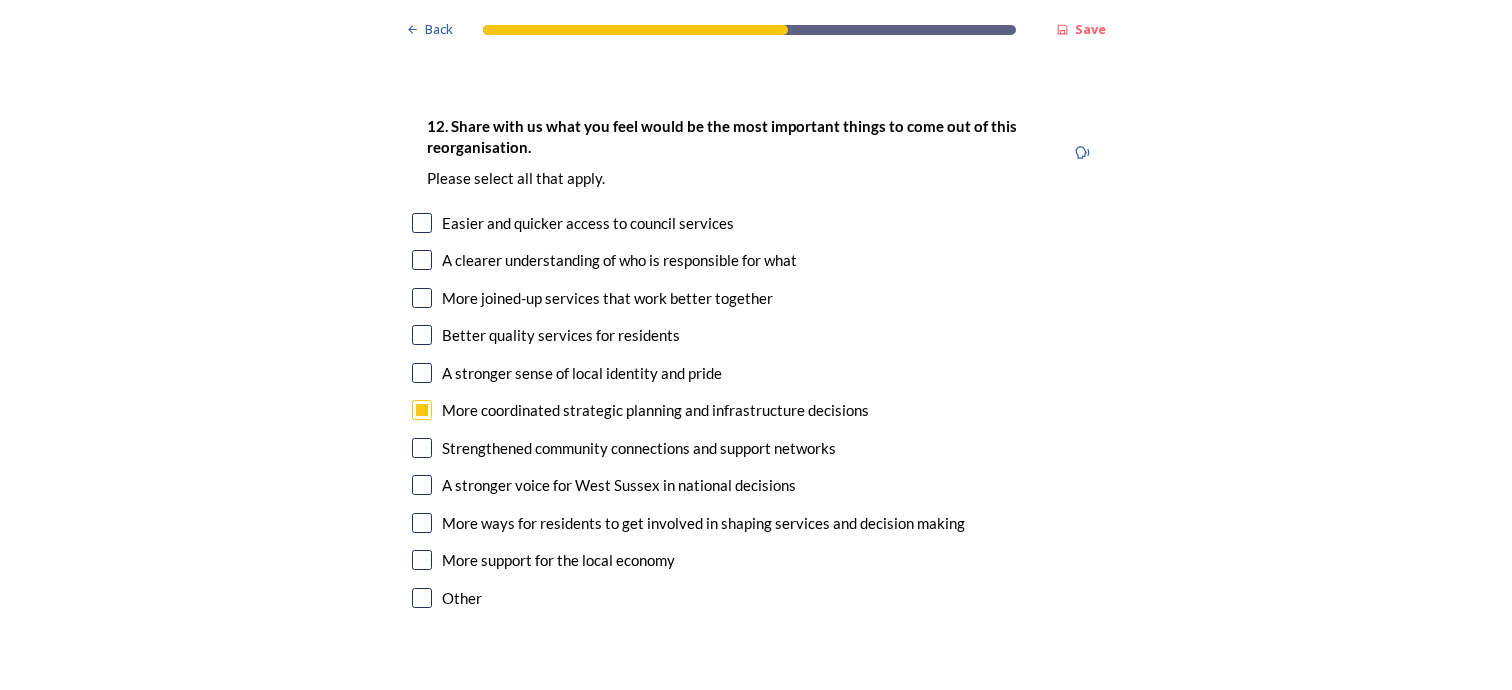click at bounding box center (422, 485) 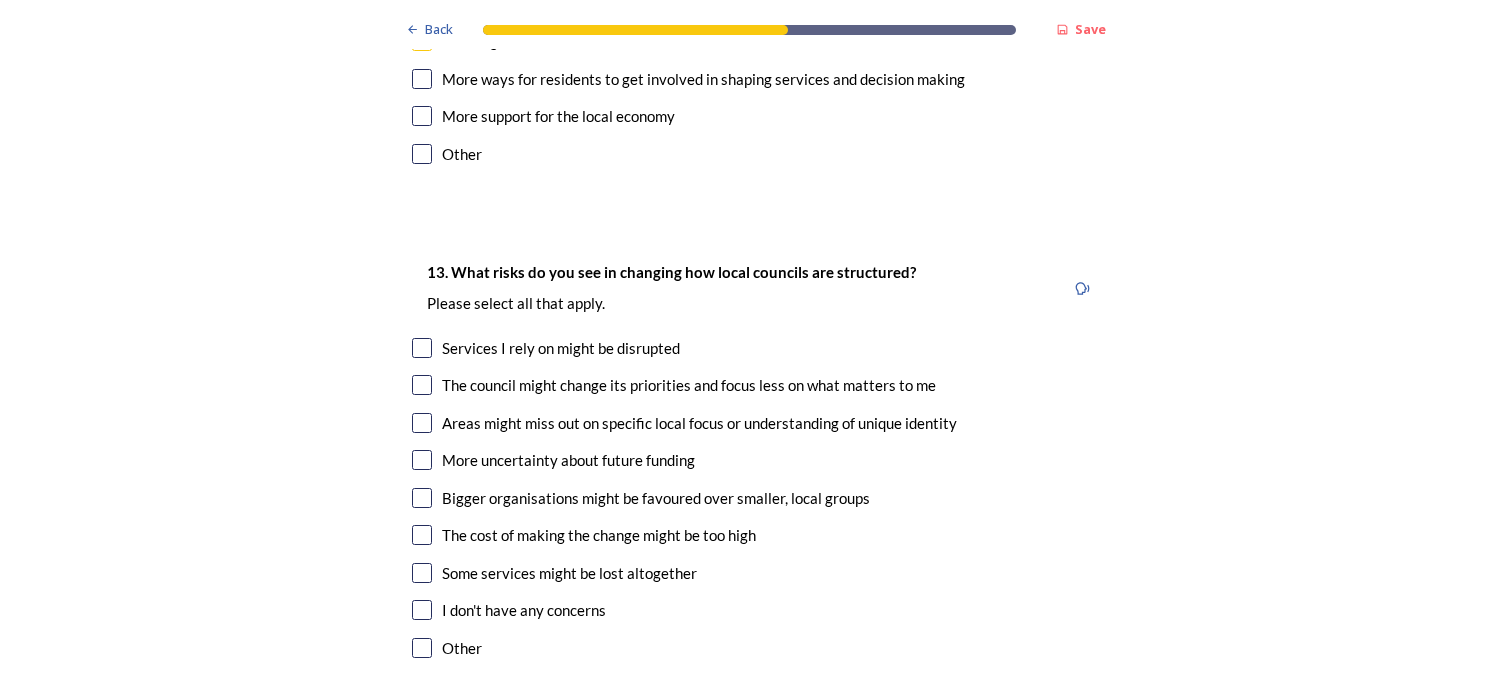 scroll, scrollTop: 3800, scrollLeft: 0, axis: vertical 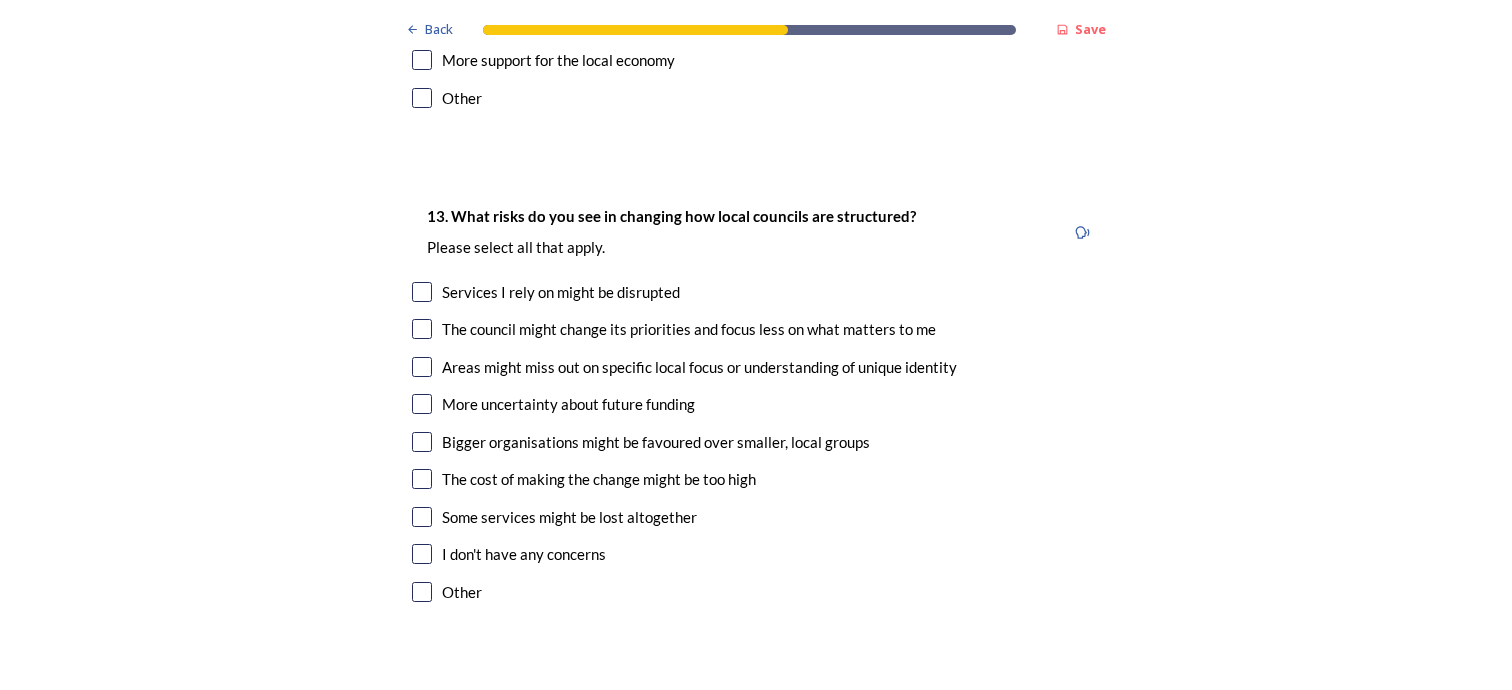 click at bounding box center [422, 292] 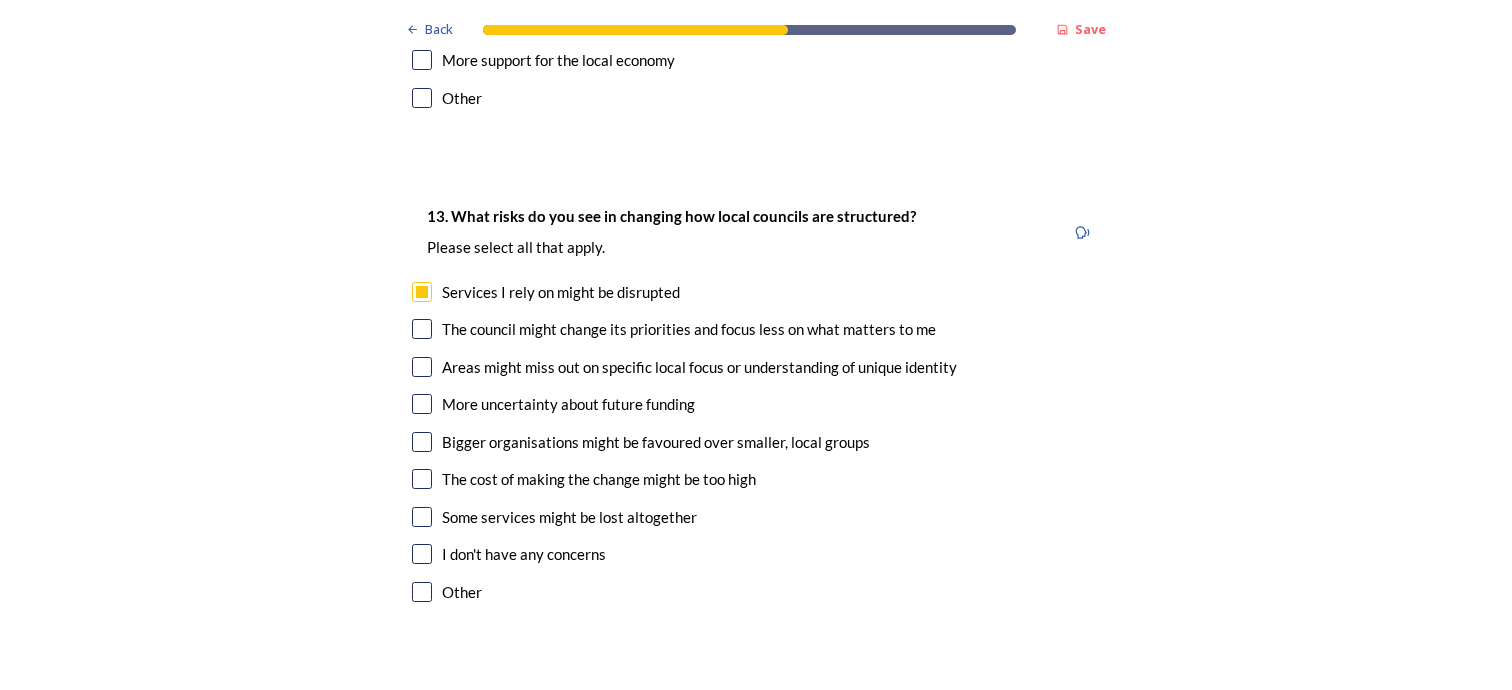 click at bounding box center [422, 329] 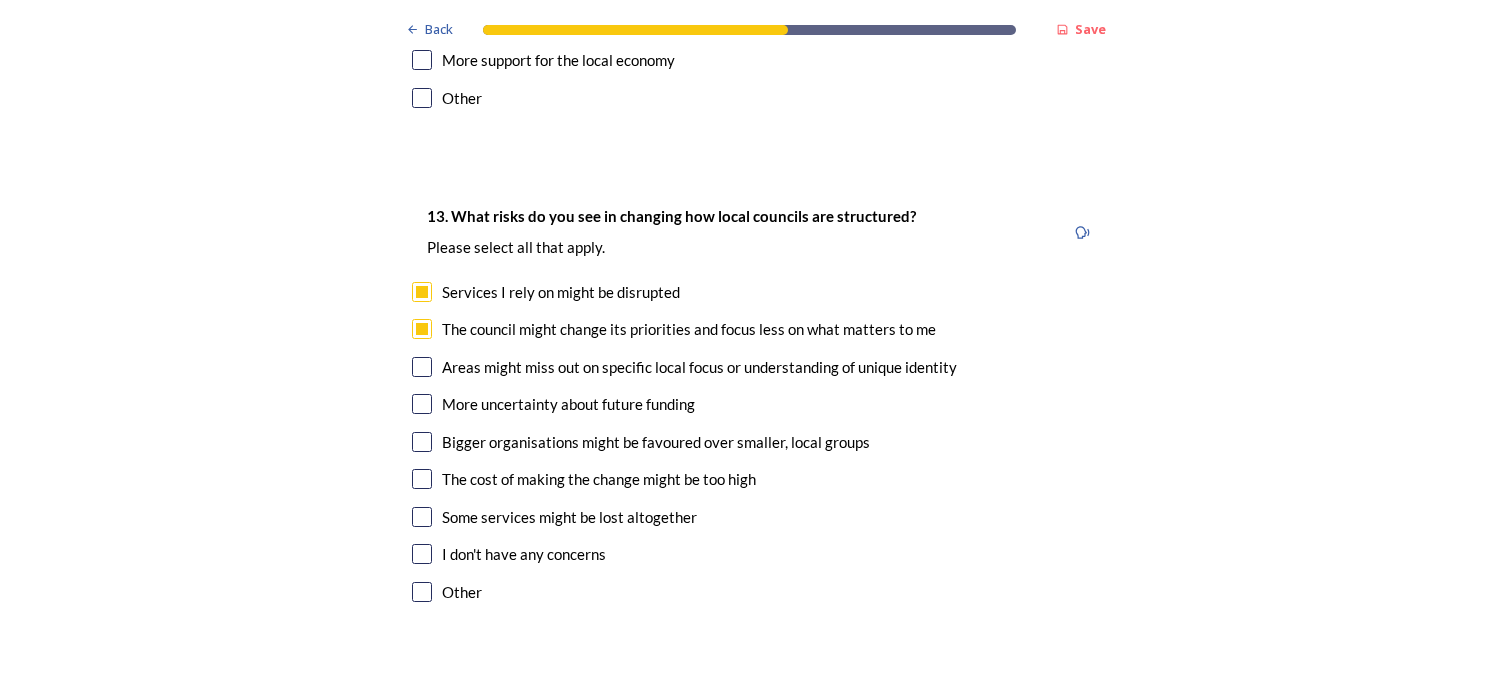 click at bounding box center (422, 367) 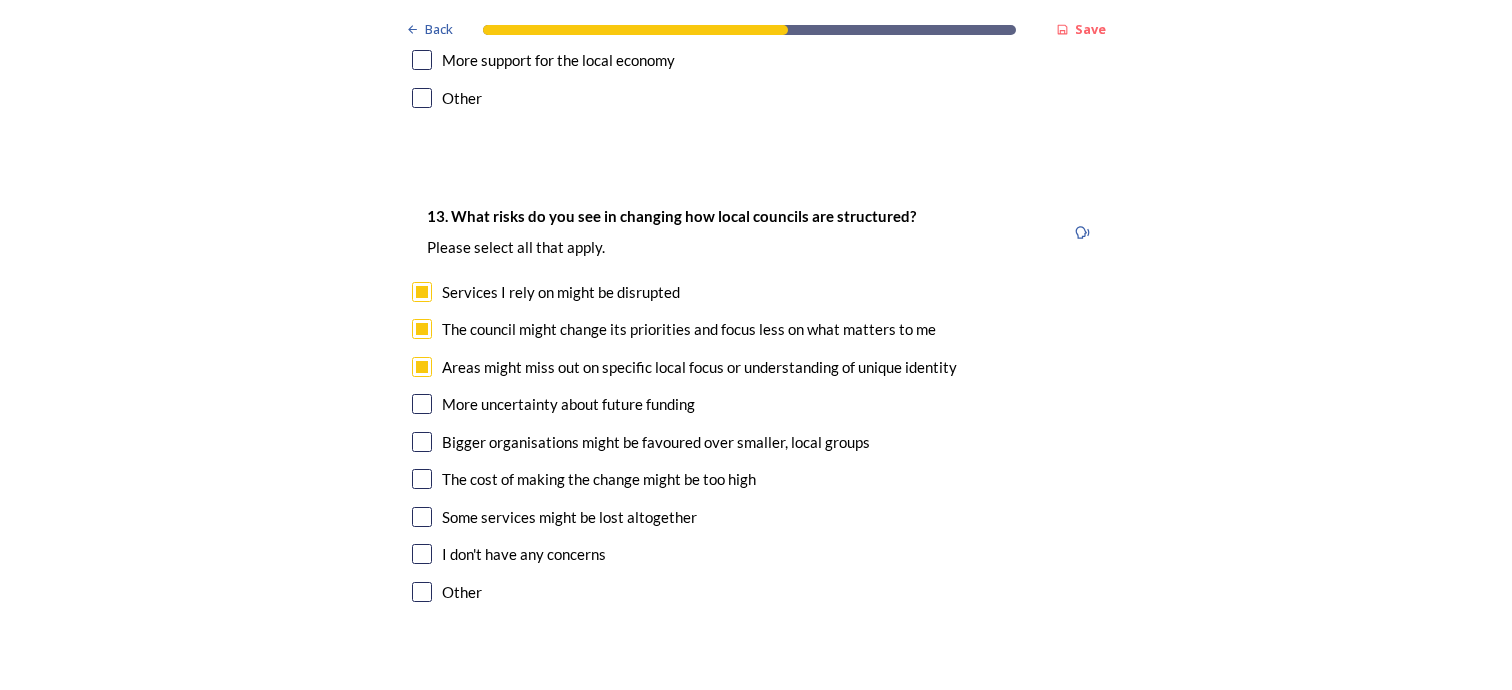 click at bounding box center (422, 404) 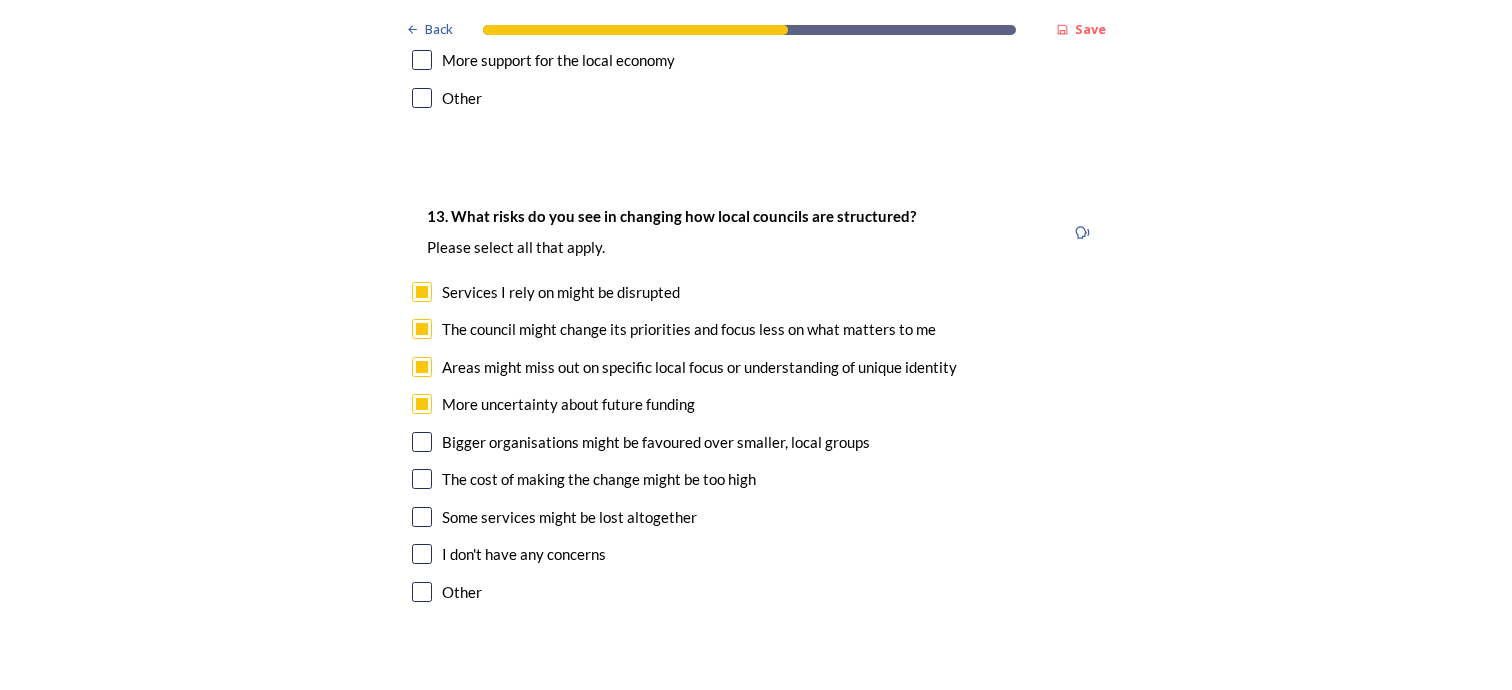 click at bounding box center [422, 442] 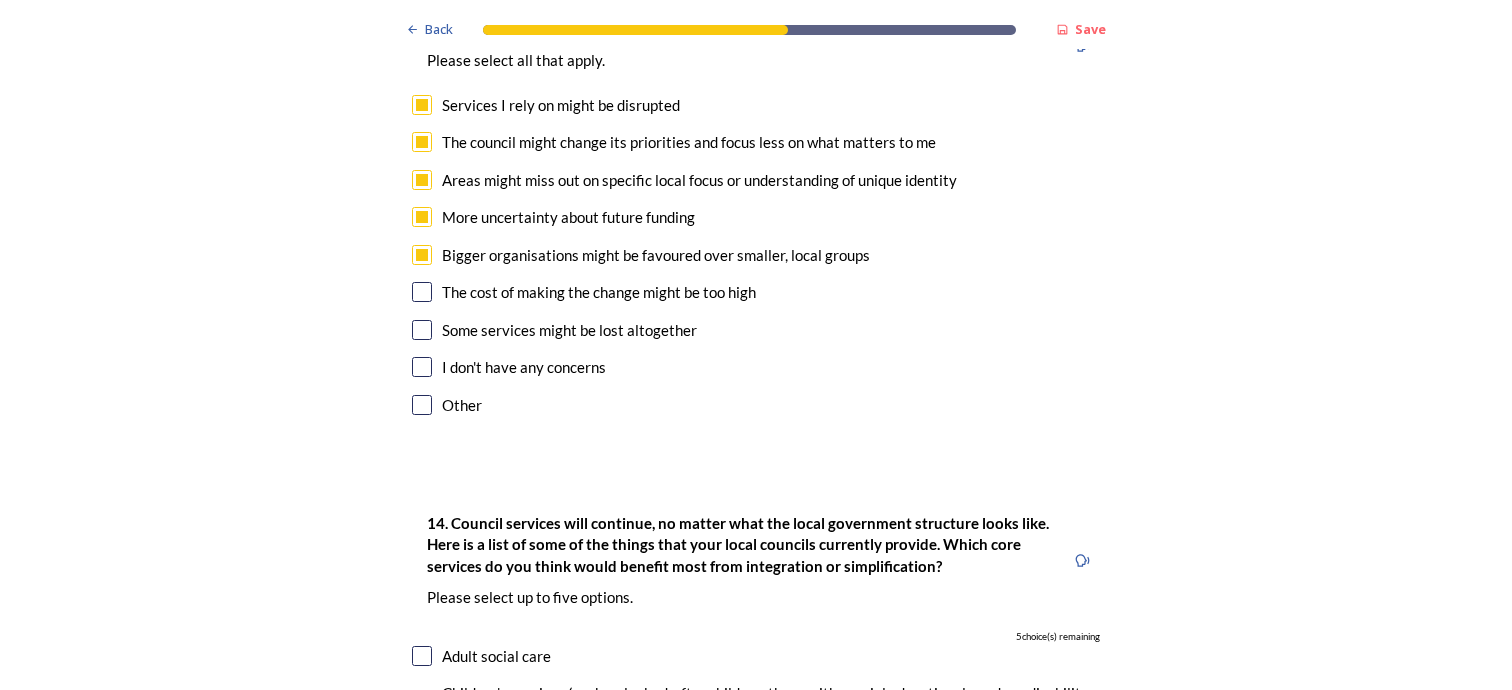 scroll, scrollTop: 4000, scrollLeft: 0, axis: vertical 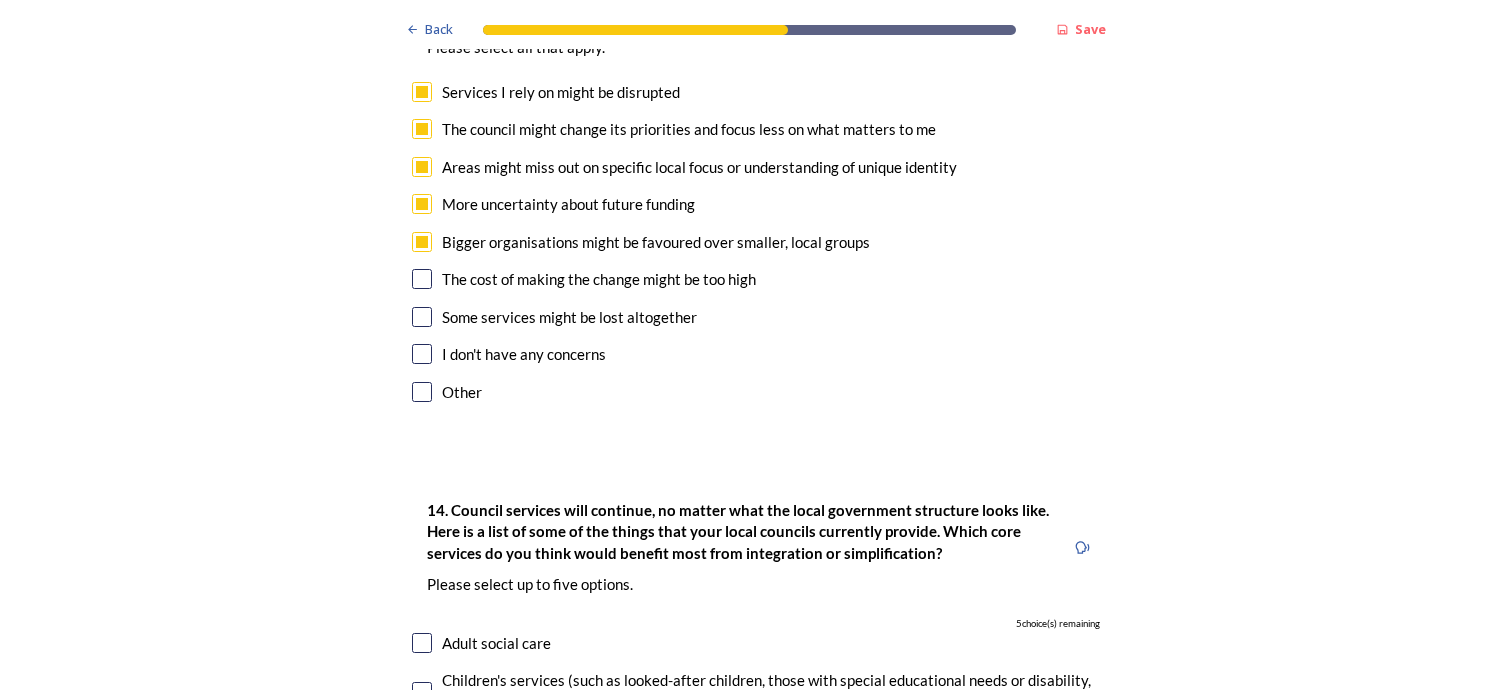 click at bounding box center (422, 279) 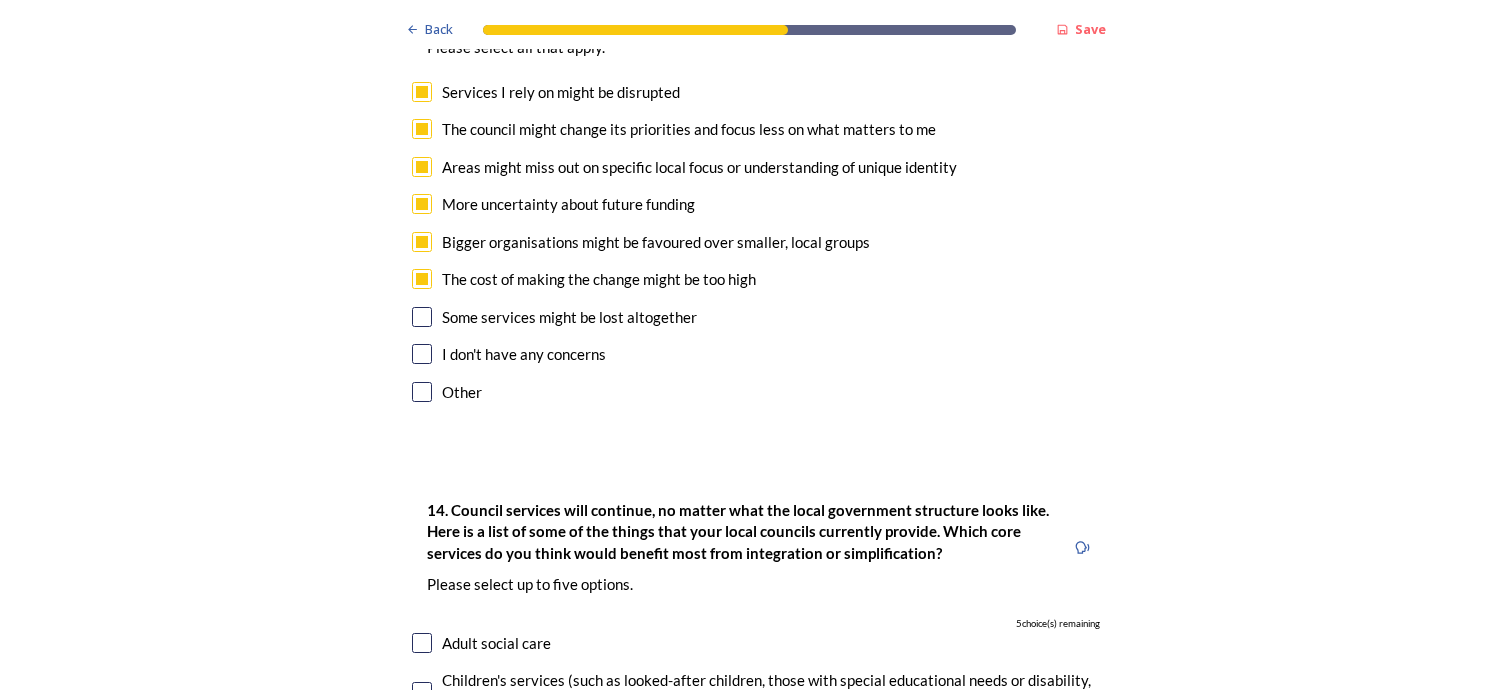 click at bounding box center [422, 317] 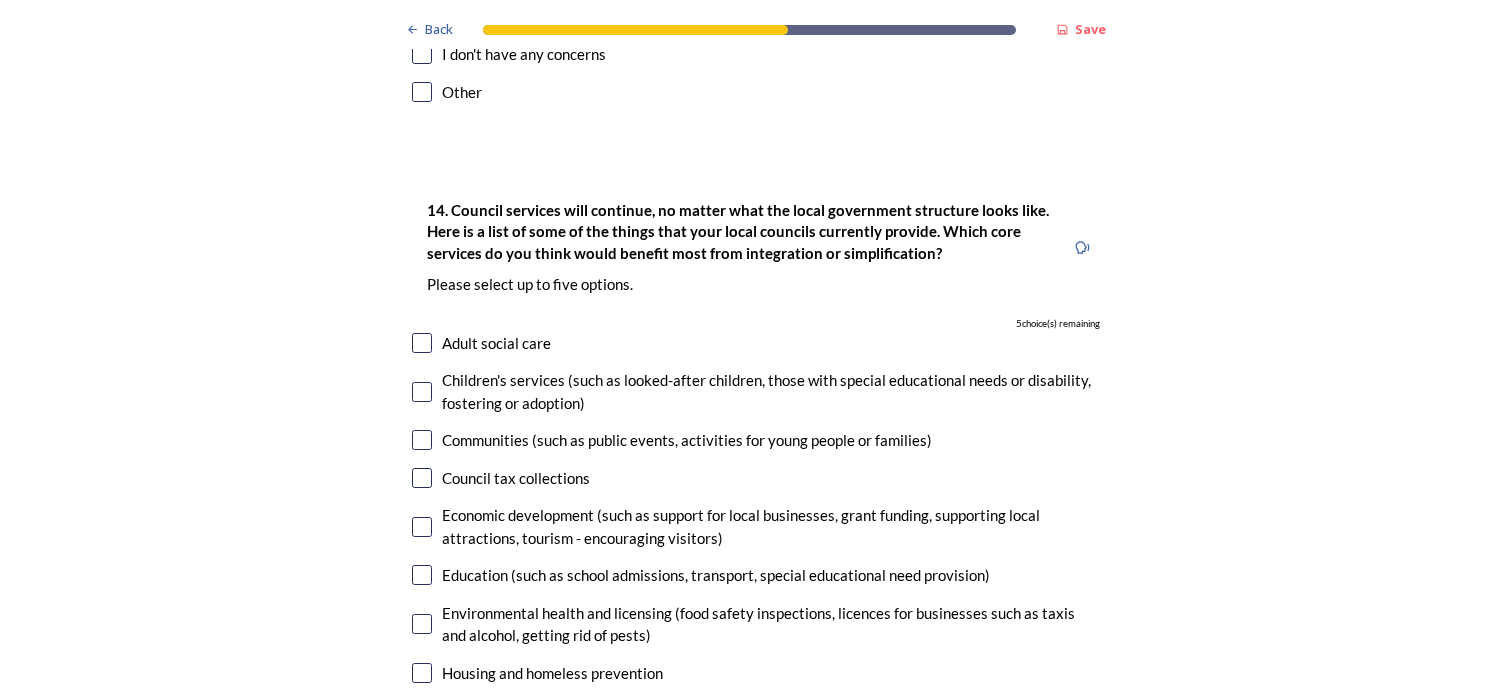 scroll, scrollTop: 4400, scrollLeft: 0, axis: vertical 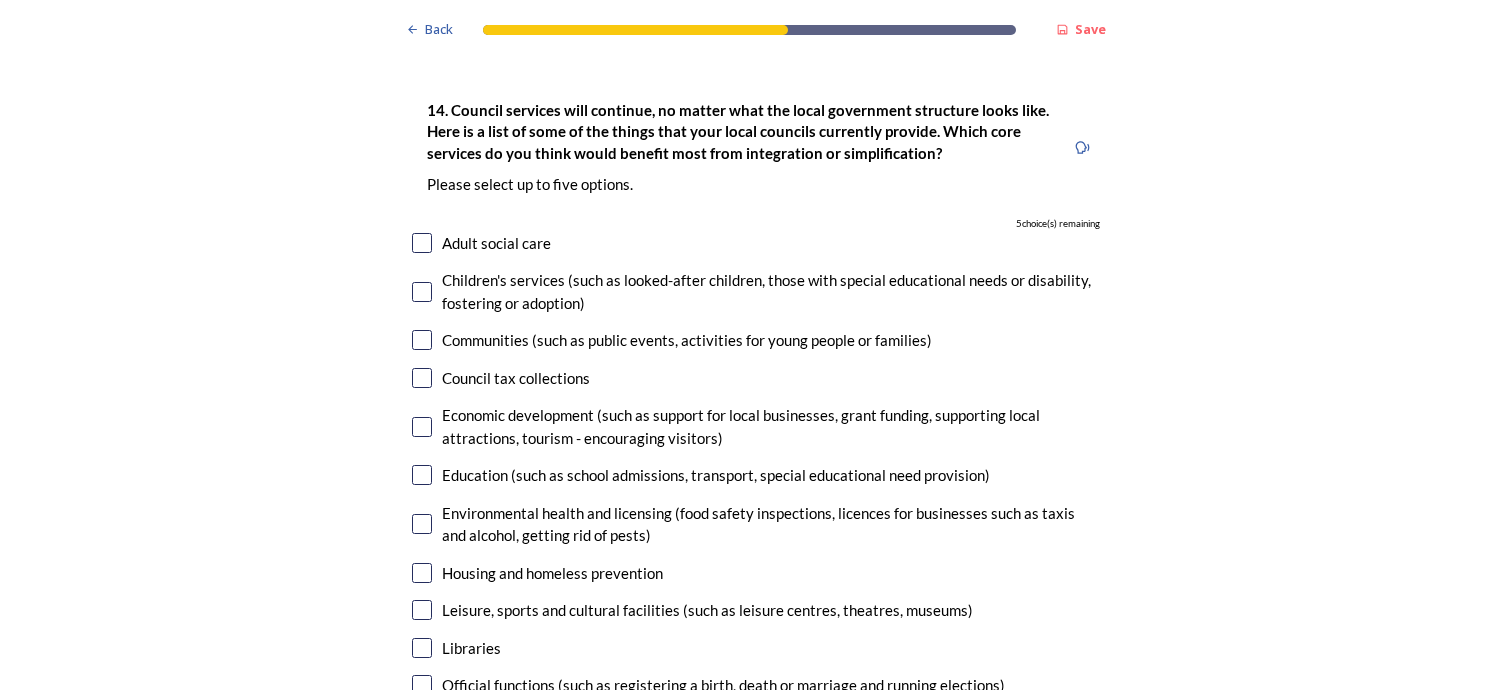 click at bounding box center (422, 378) 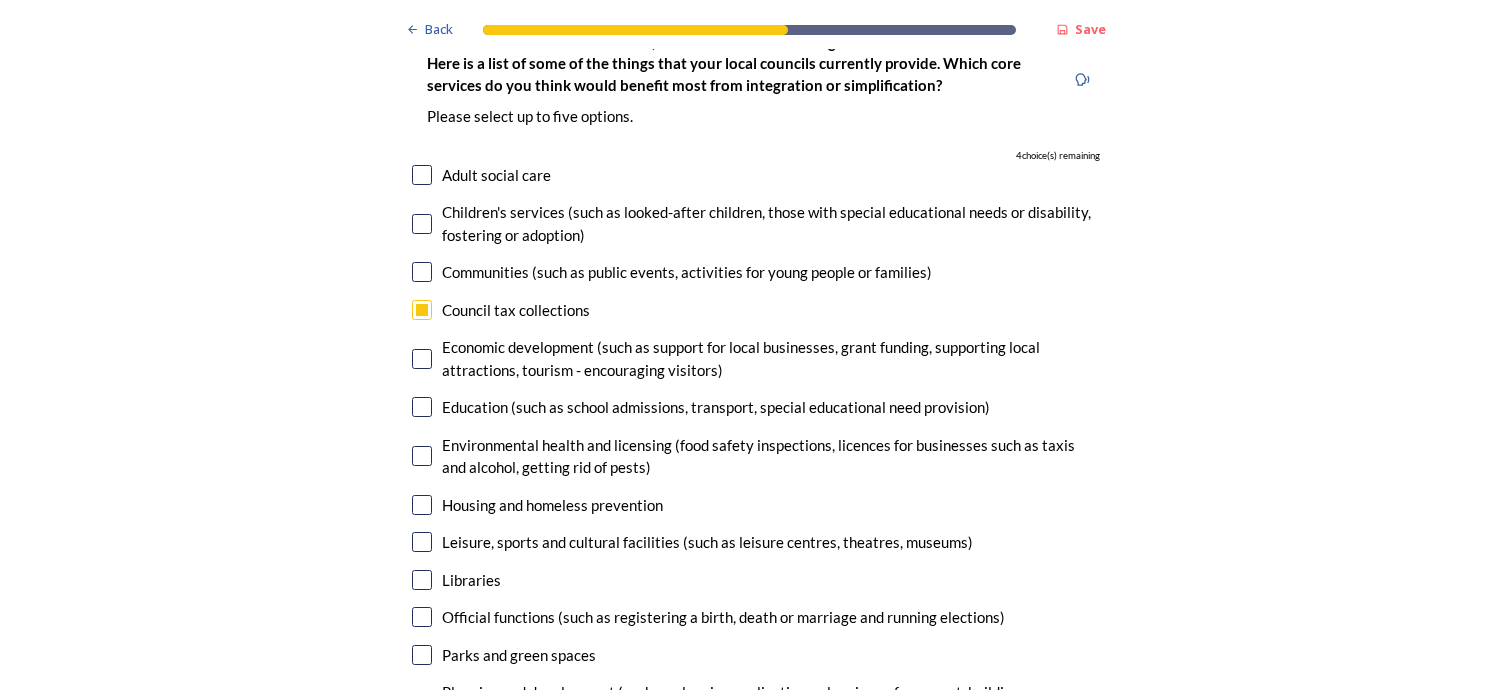 scroll, scrollTop: 4600, scrollLeft: 0, axis: vertical 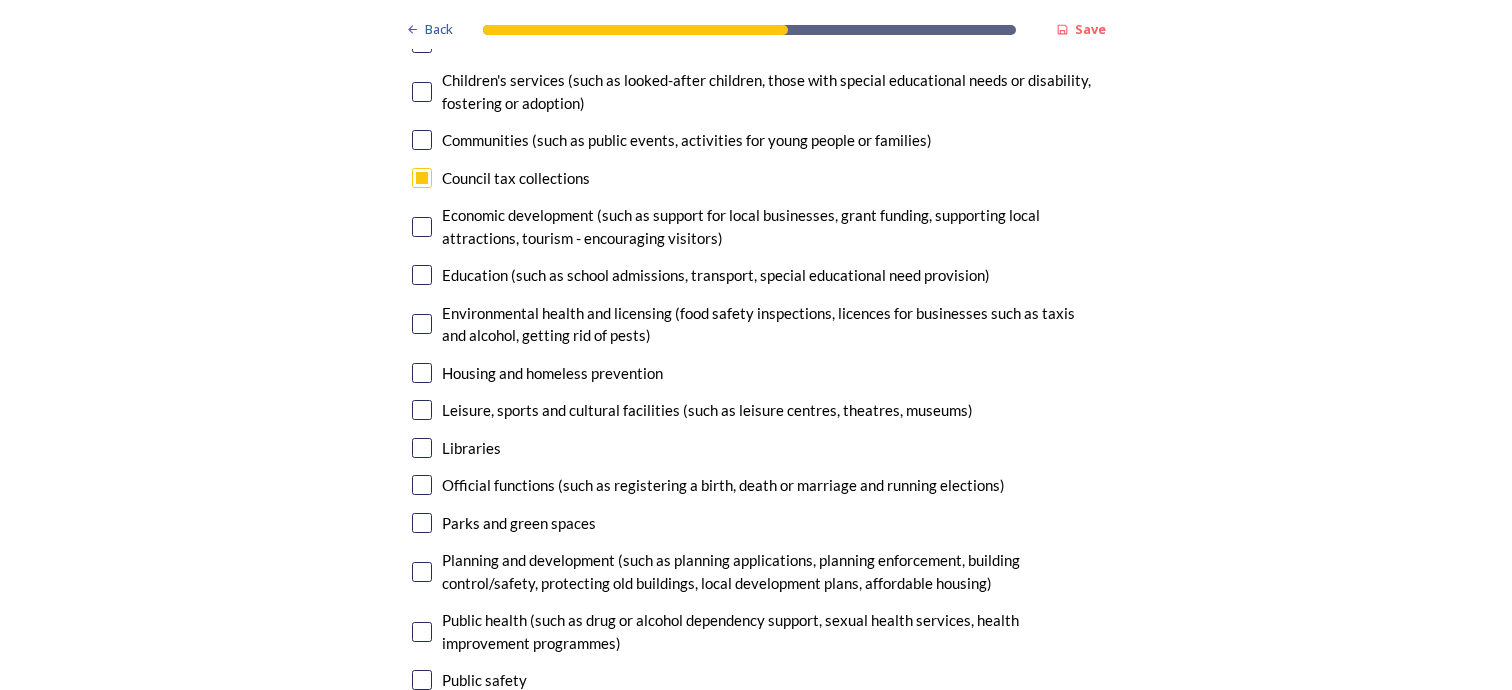 click at bounding box center [422, 324] 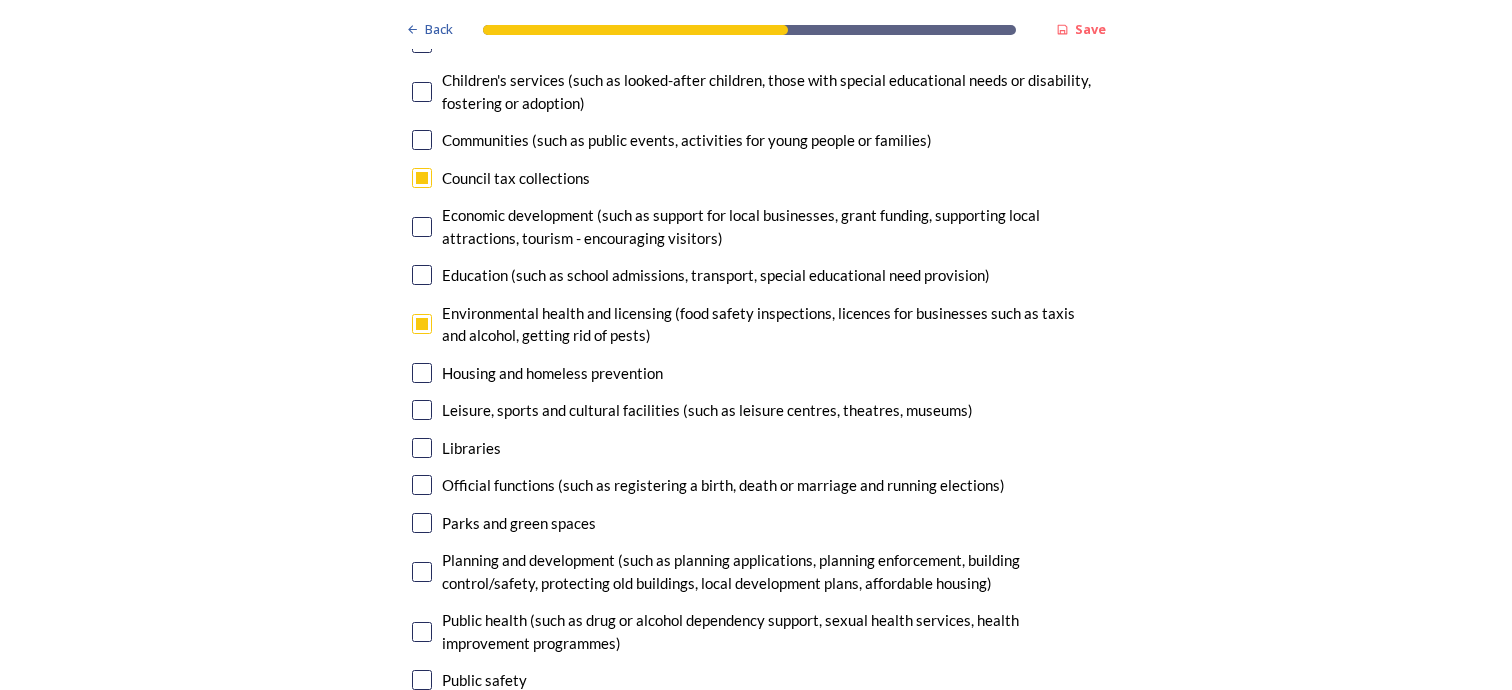 click at bounding box center (422, 373) 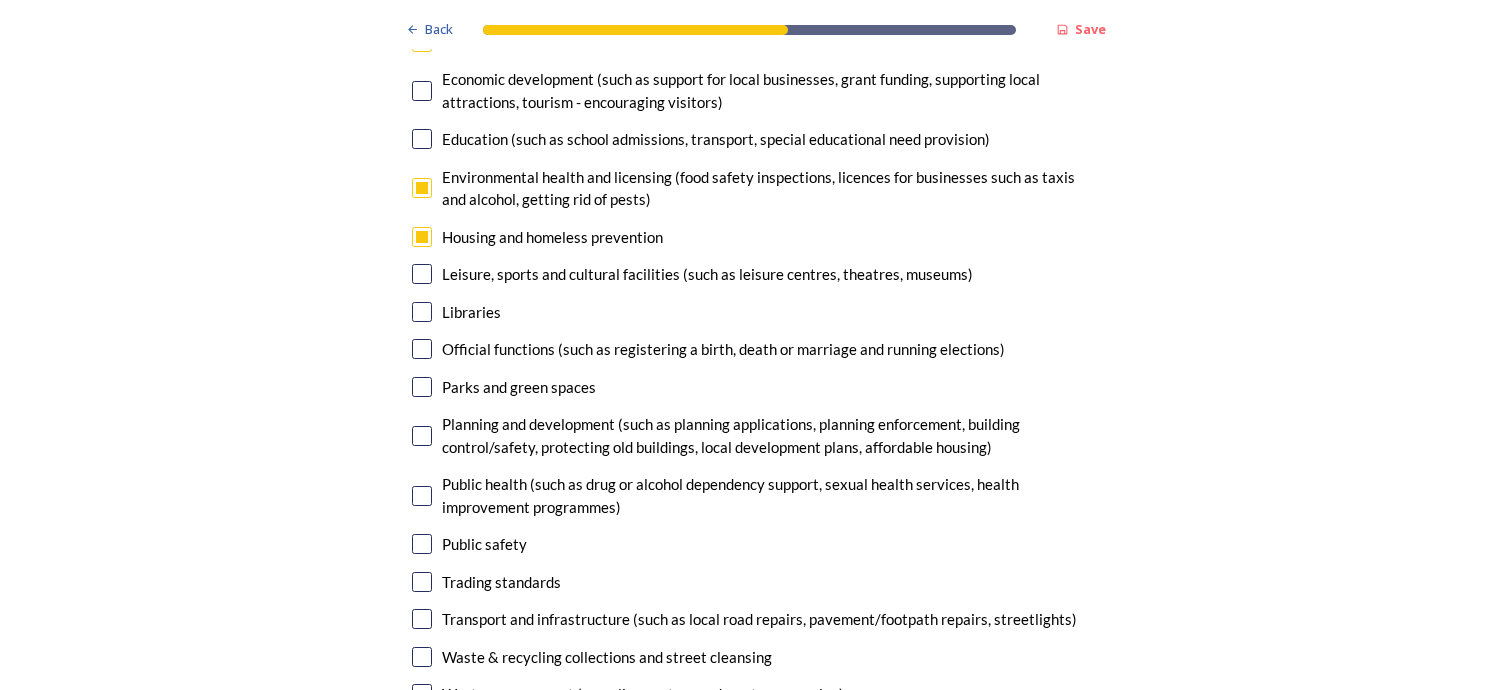 scroll, scrollTop: 4800, scrollLeft: 0, axis: vertical 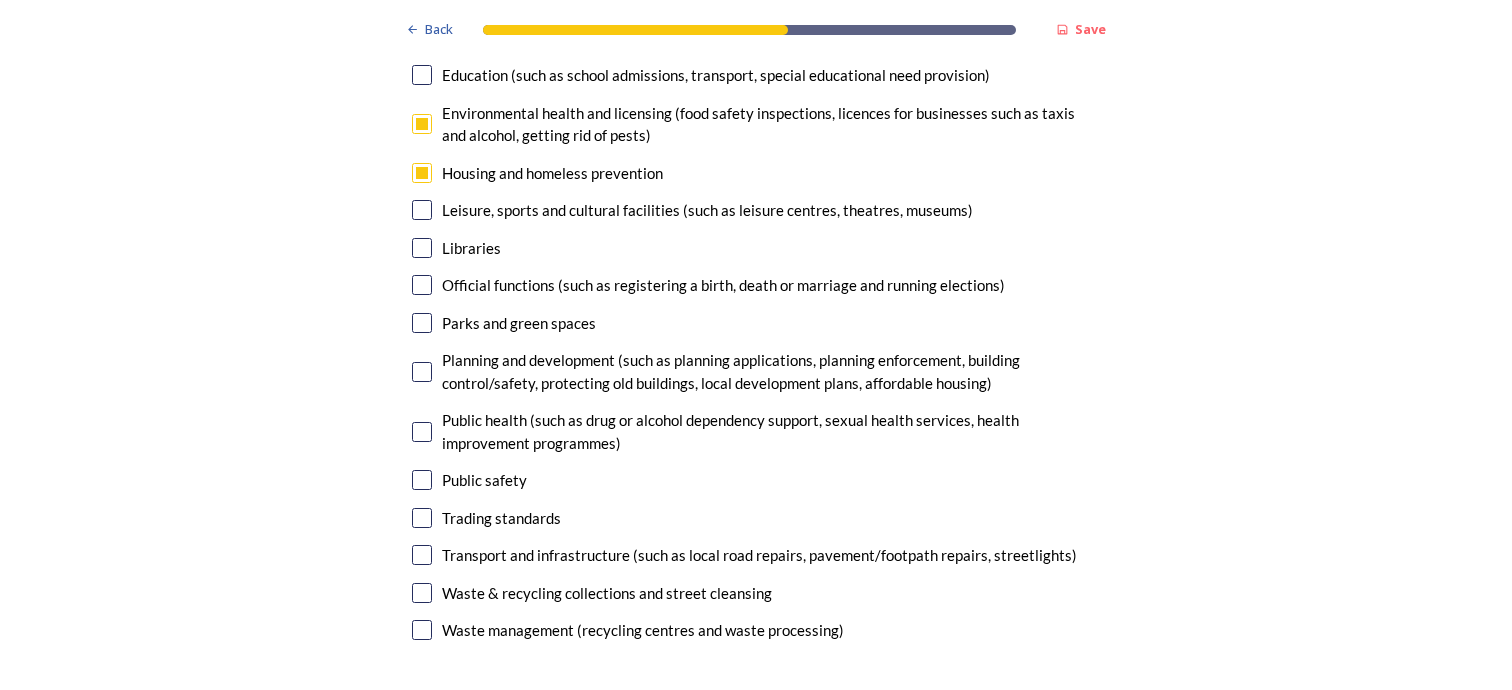 click at bounding box center [422, 372] 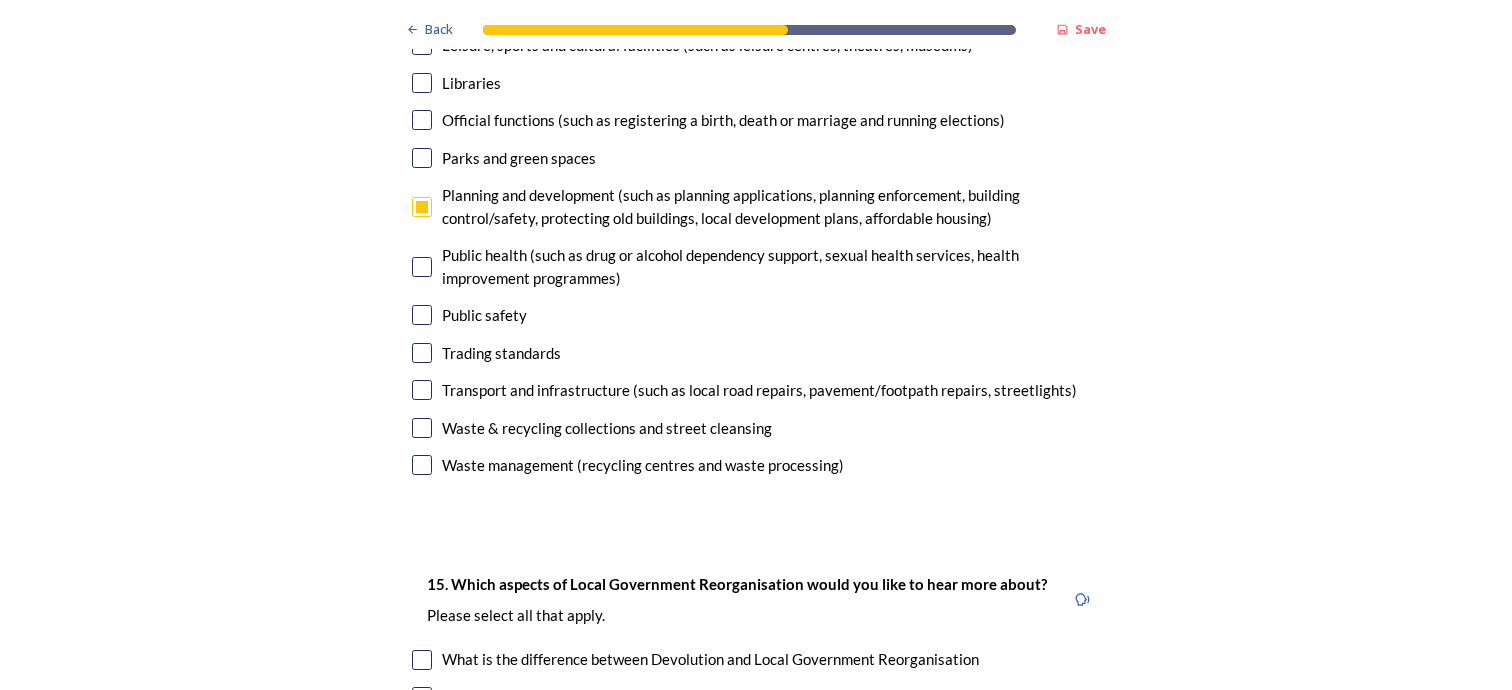 scroll, scrollTop: 5100, scrollLeft: 0, axis: vertical 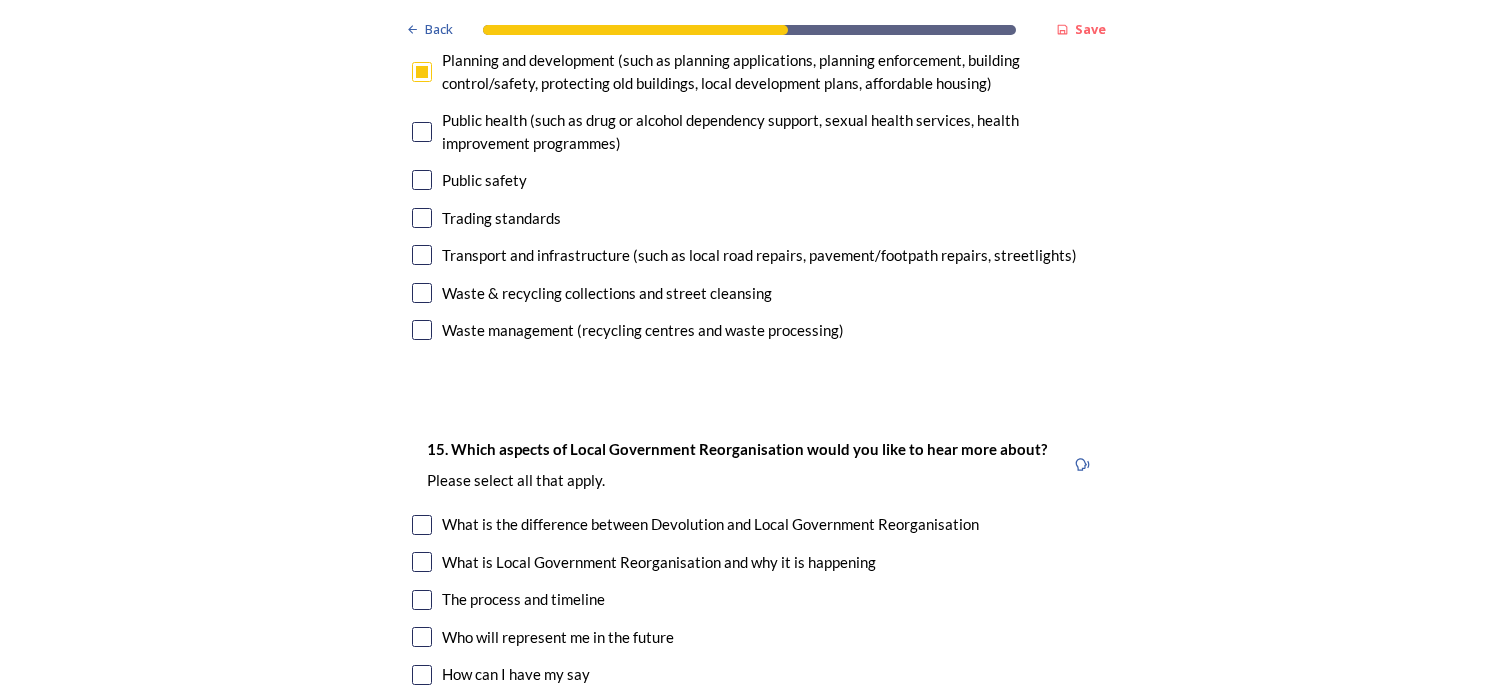 click at bounding box center (422, 293) 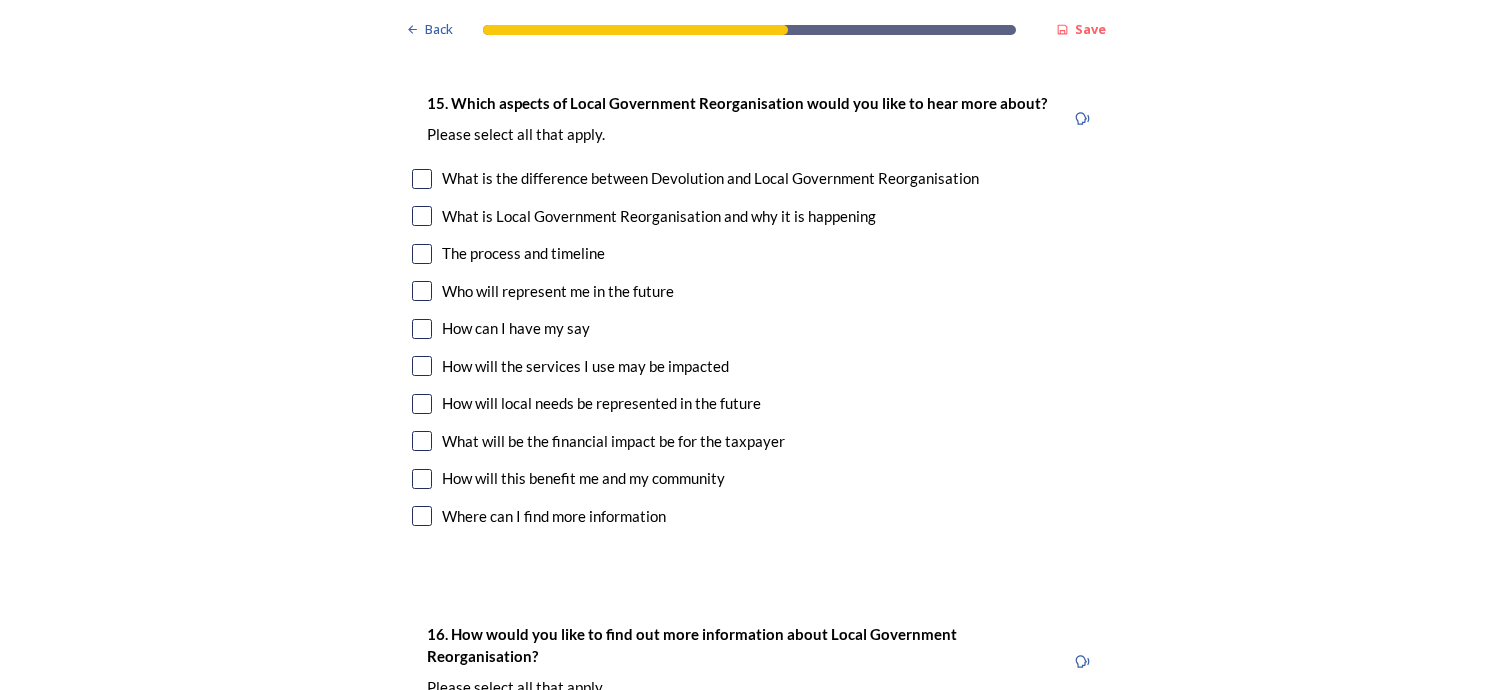 scroll, scrollTop: 5400, scrollLeft: 0, axis: vertical 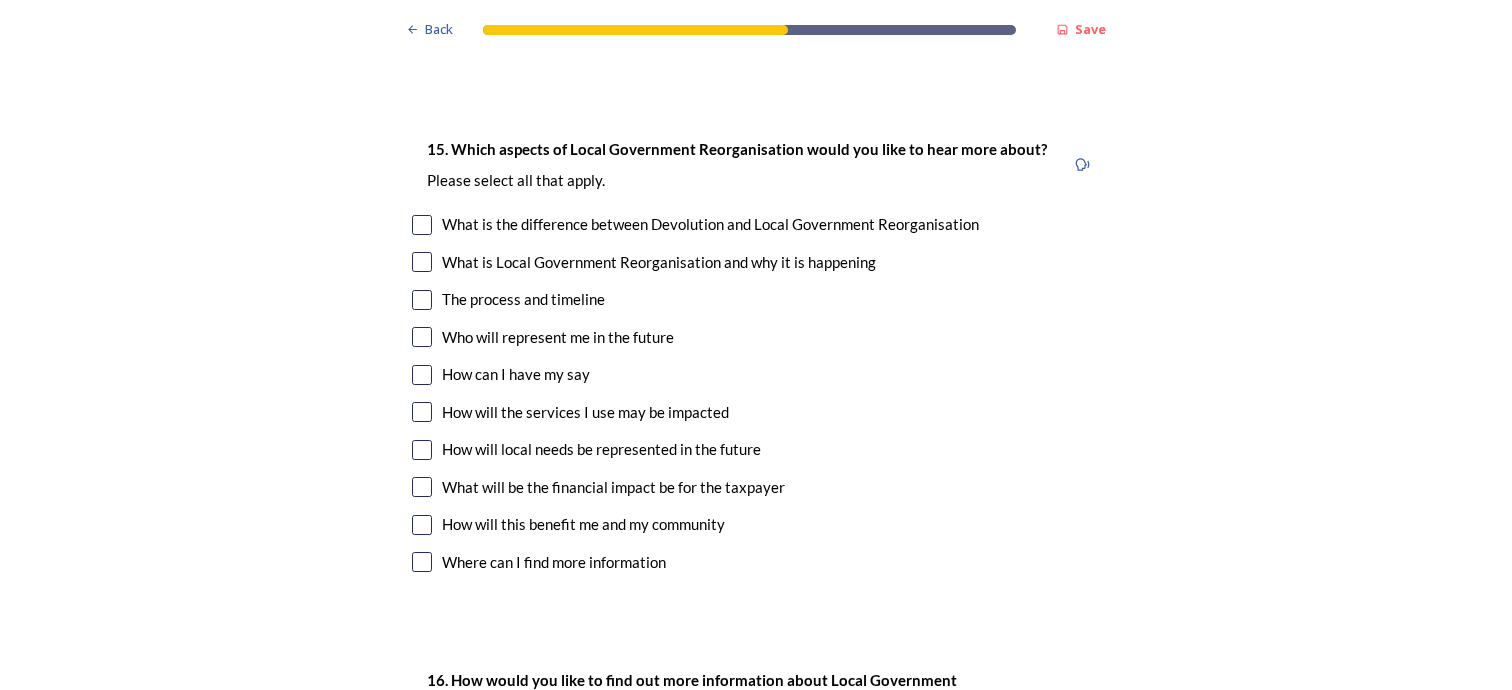 click at bounding box center [422, 225] 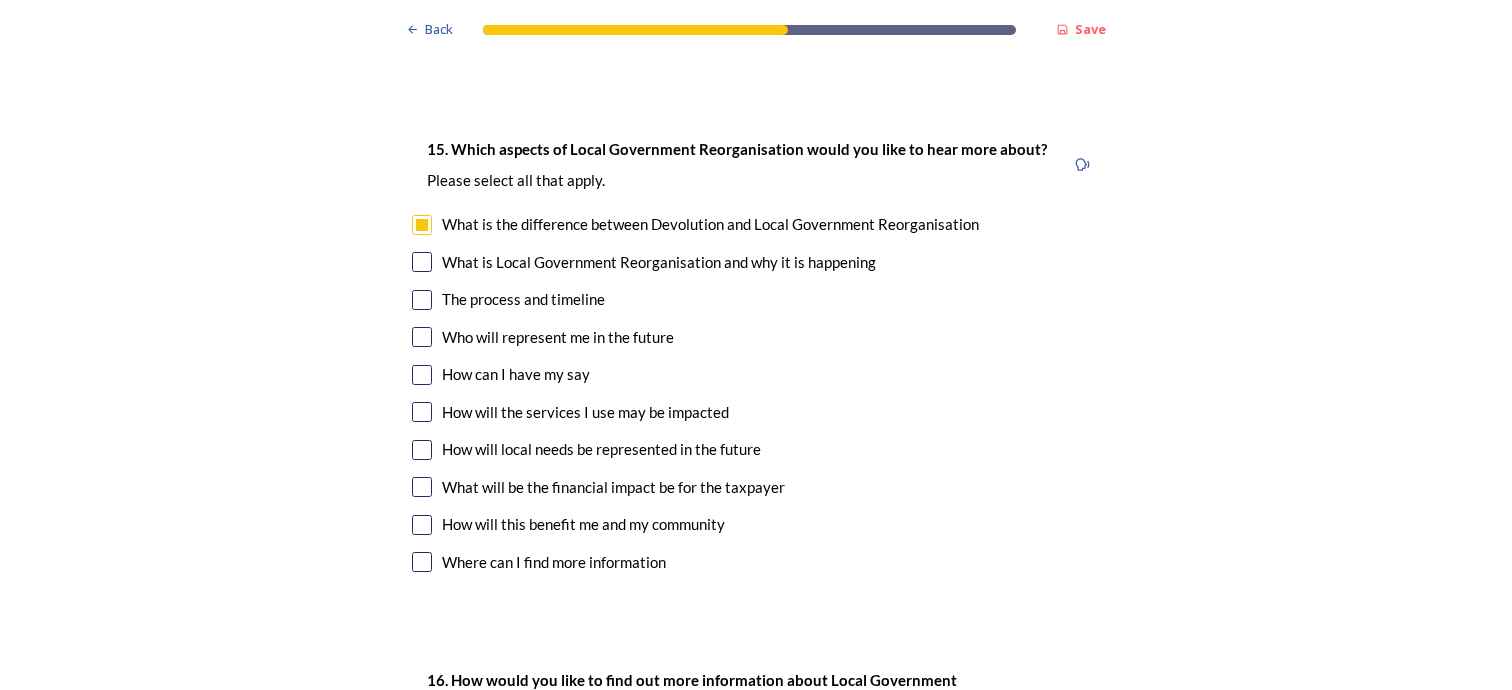click at bounding box center [422, 262] 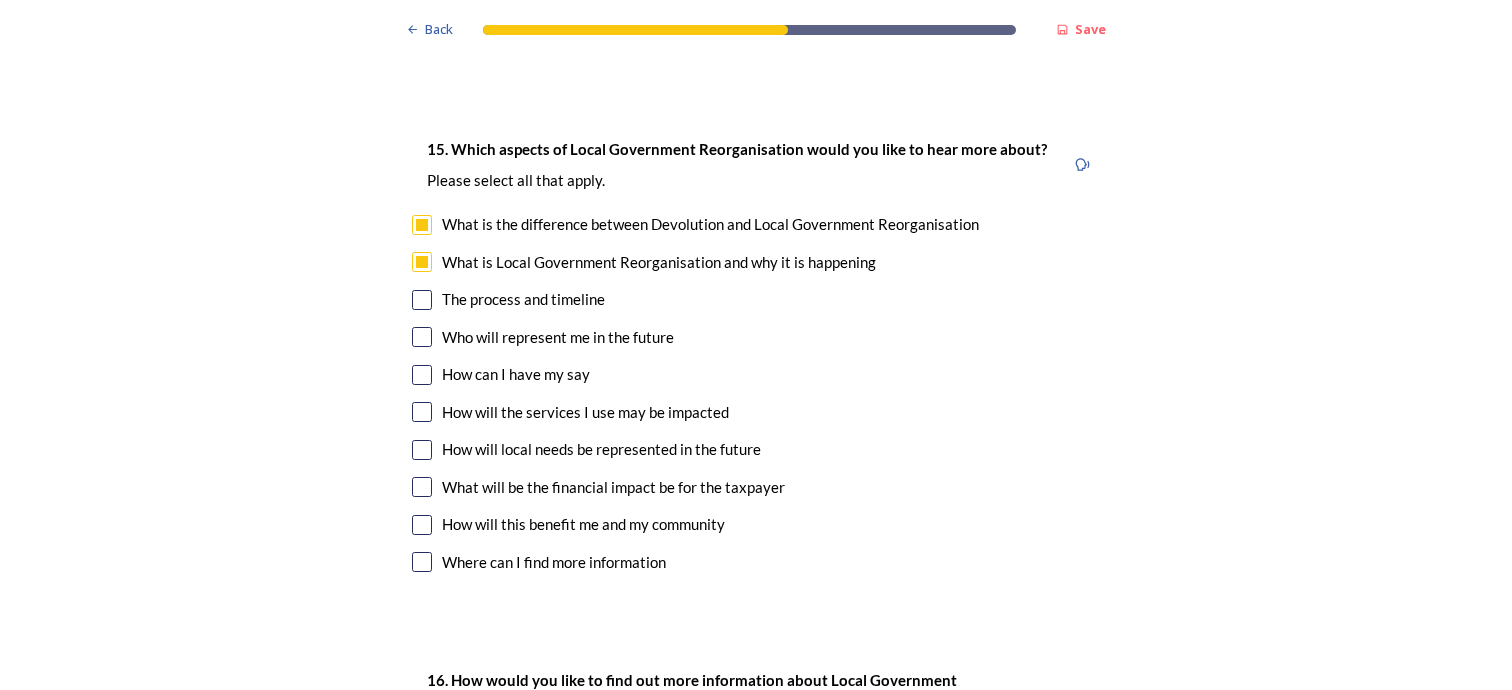 click at bounding box center (422, 300) 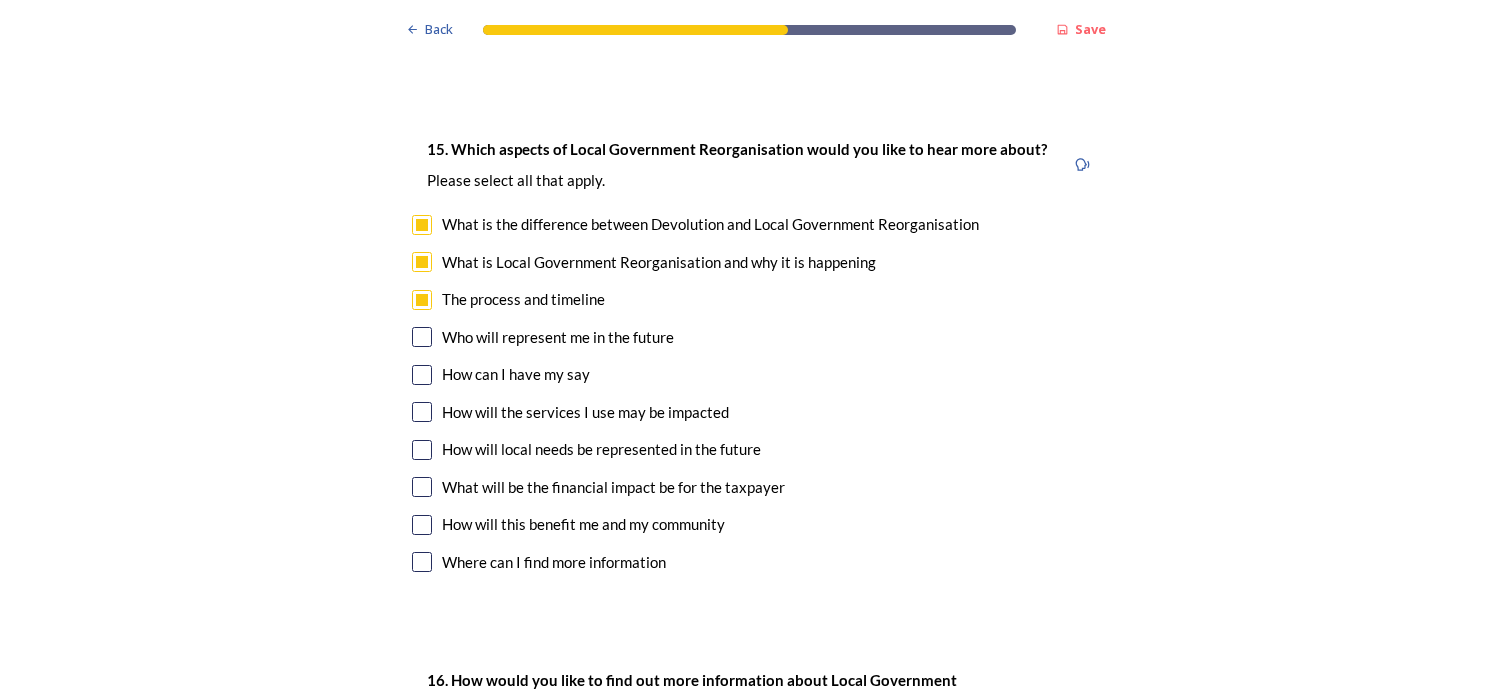 click at bounding box center [422, 337] 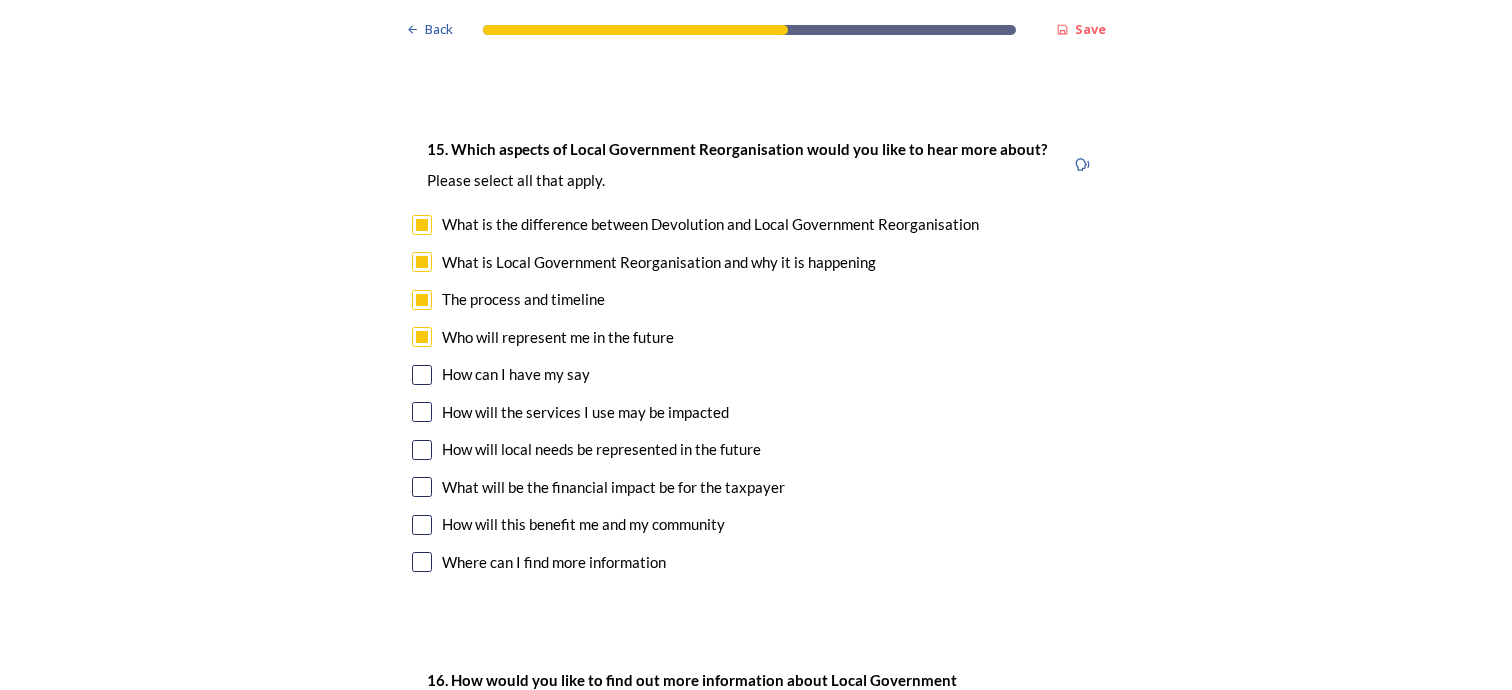 click at bounding box center [422, 375] 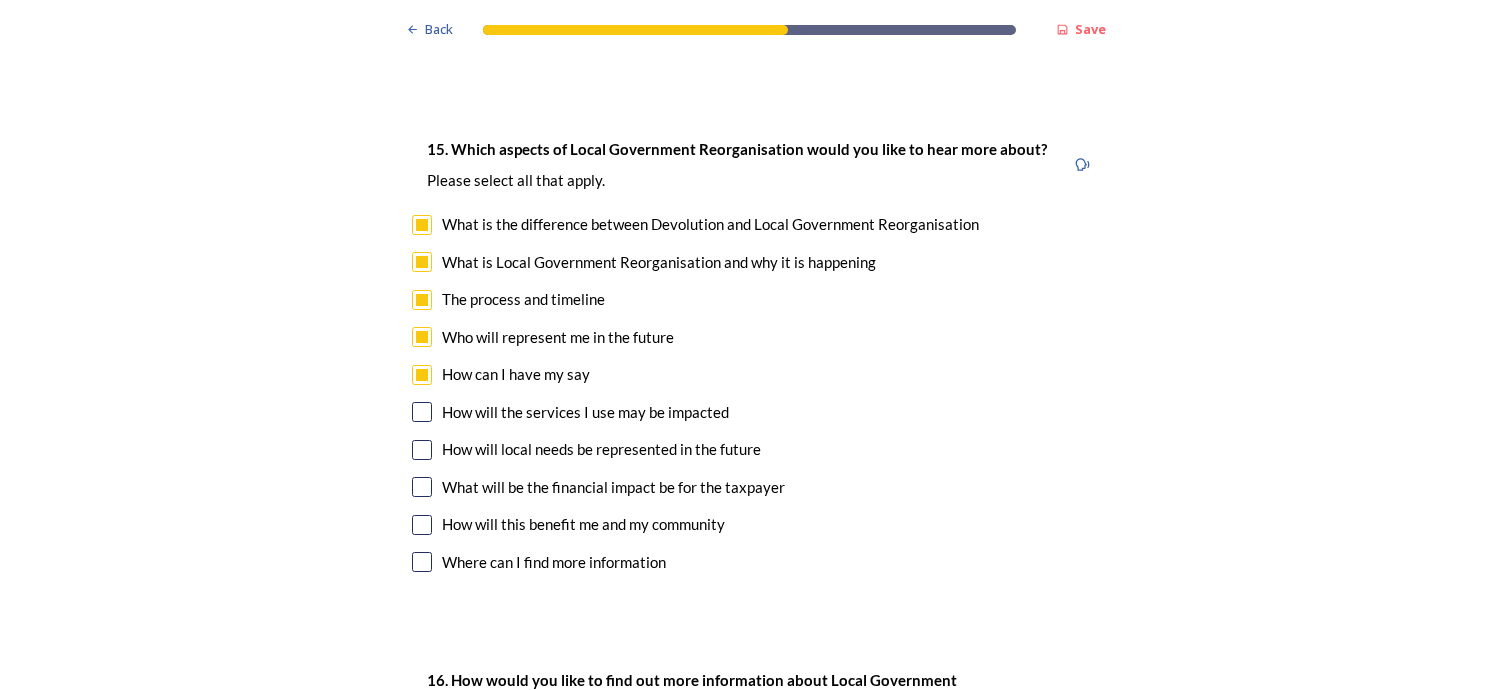 click at bounding box center [422, 412] 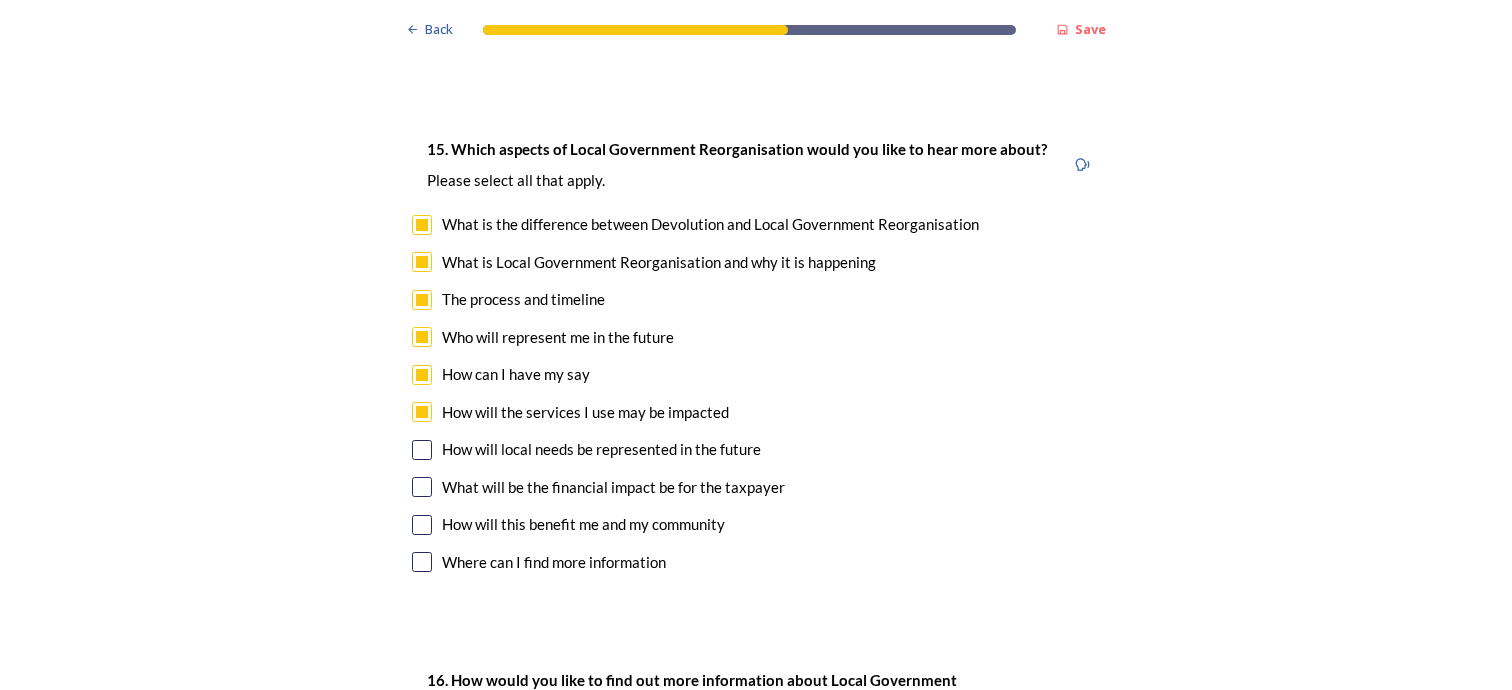 click at bounding box center (422, 450) 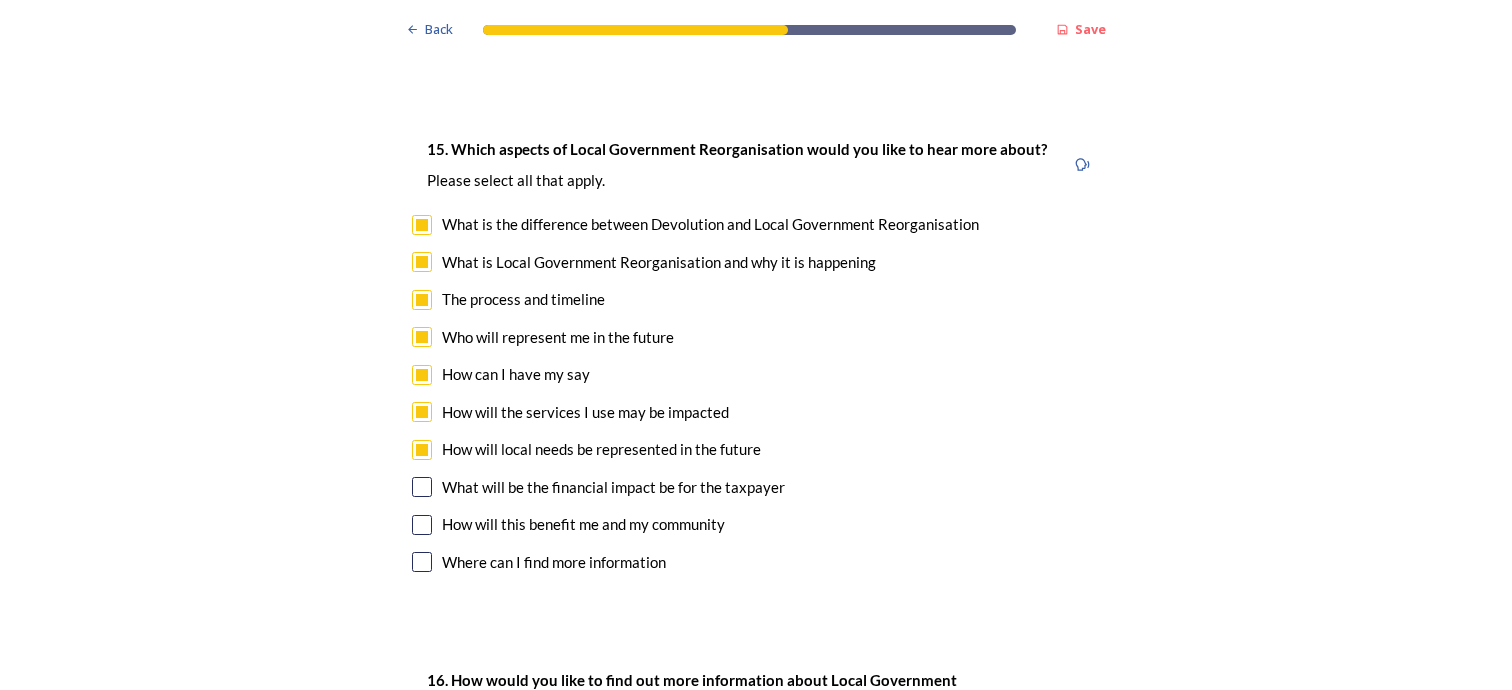click at bounding box center [422, 487] 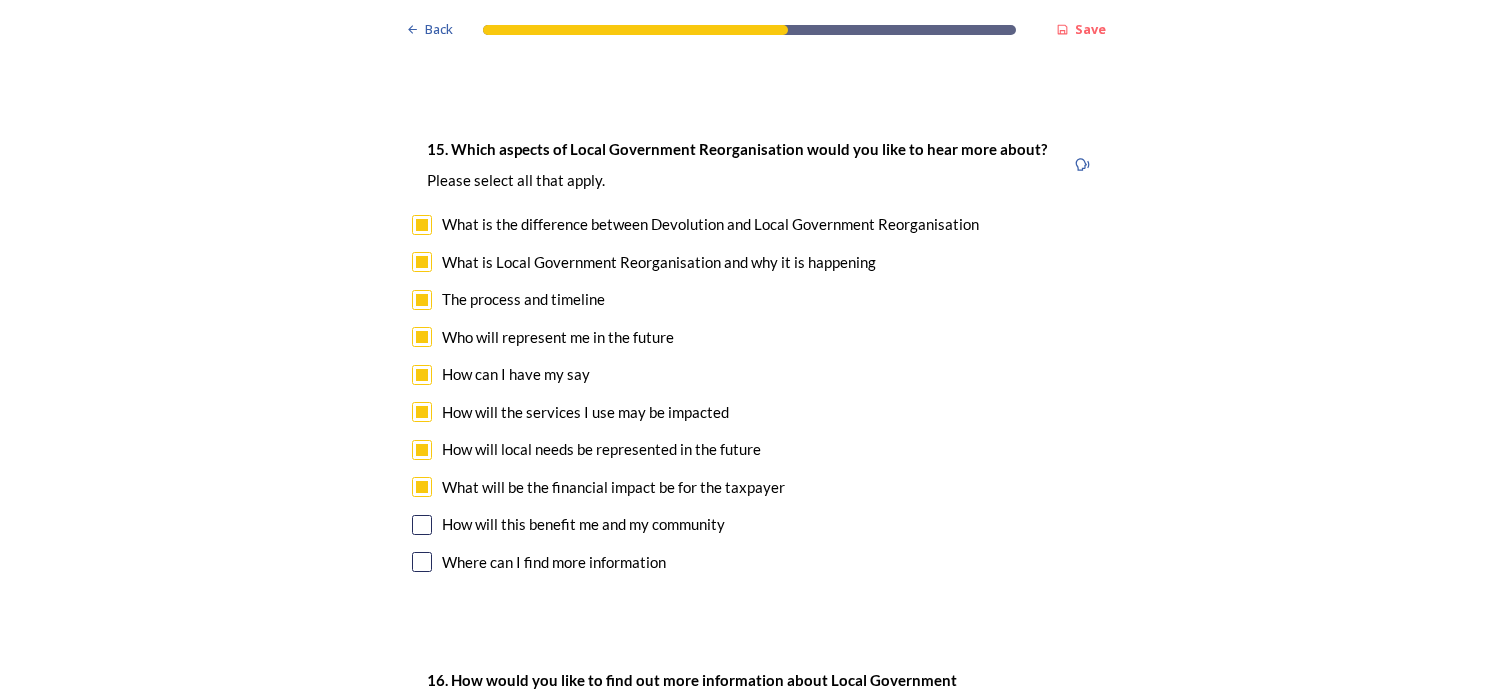 click at bounding box center [422, 525] 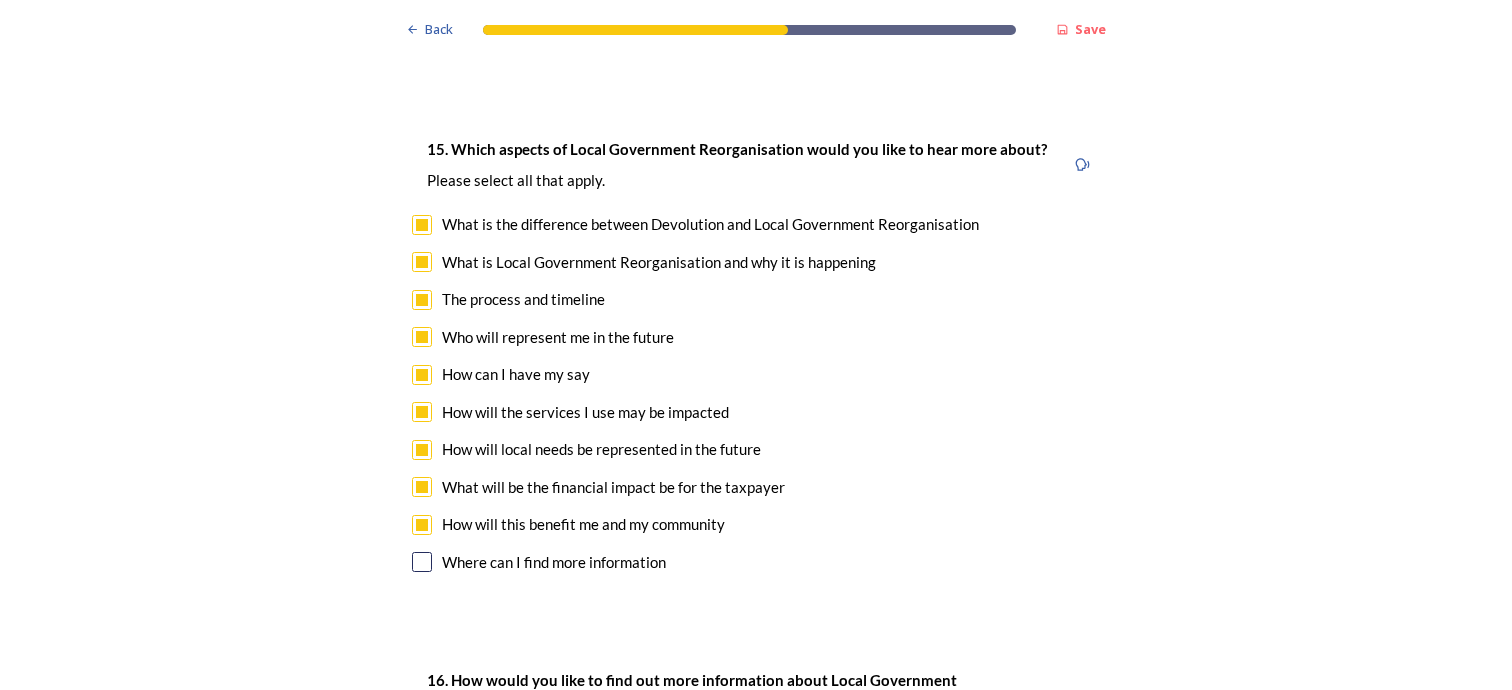 click at bounding box center (422, 562) 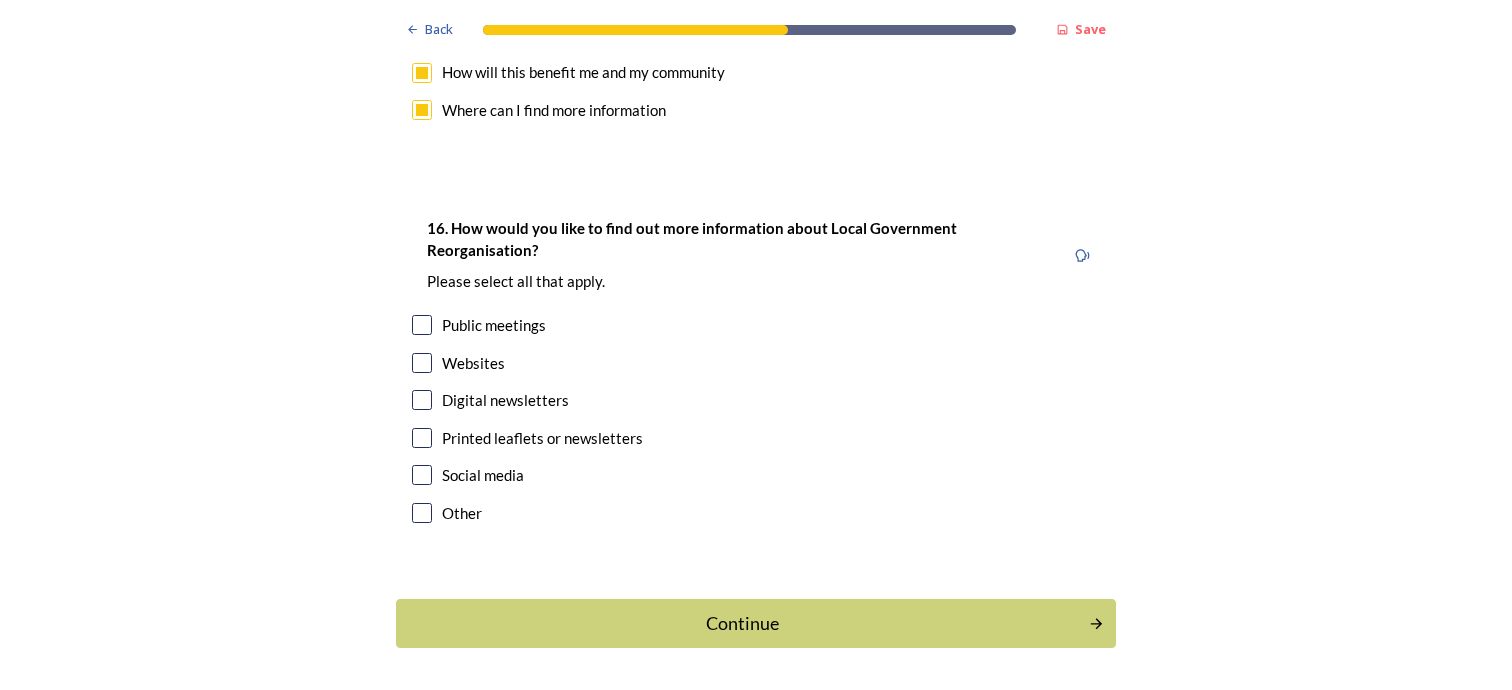 scroll, scrollTop: 5900, scrollLeft: 0, axis: vertical 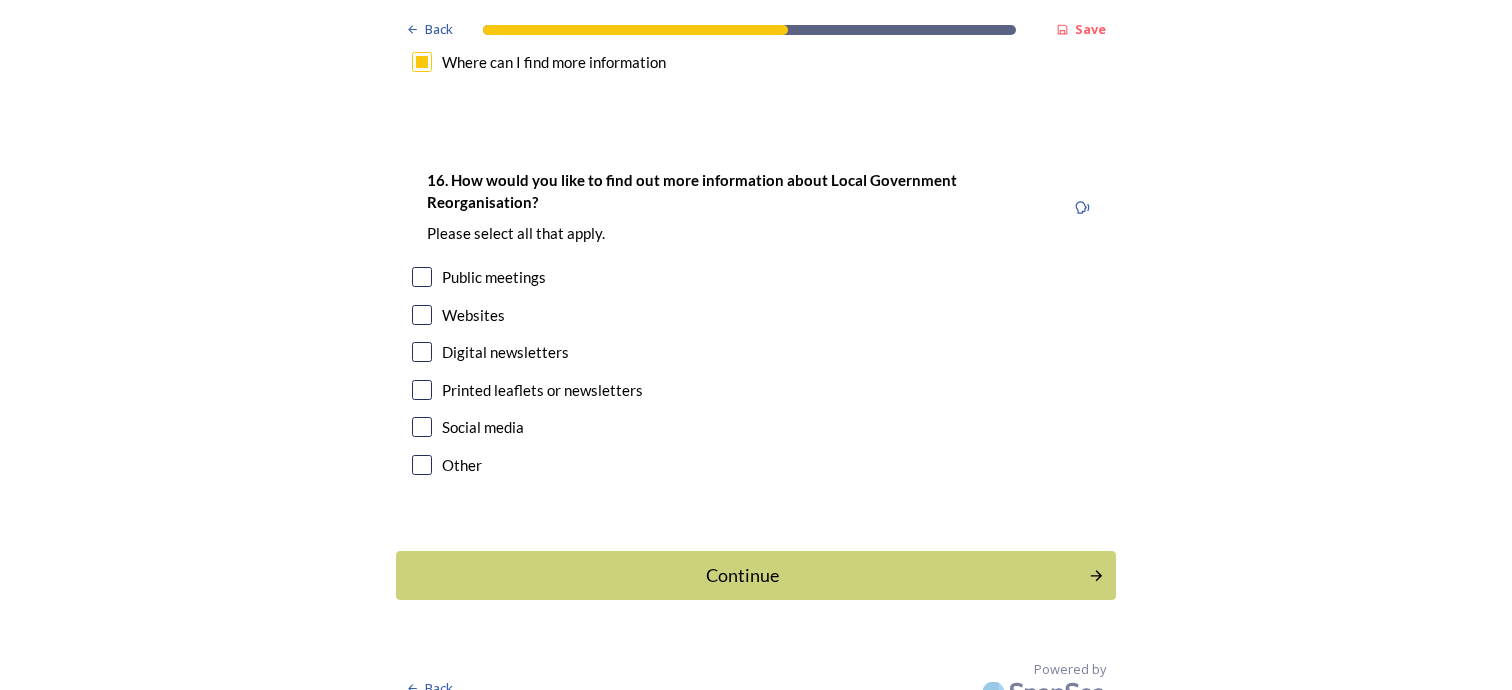click at bounding box center [422, 315] 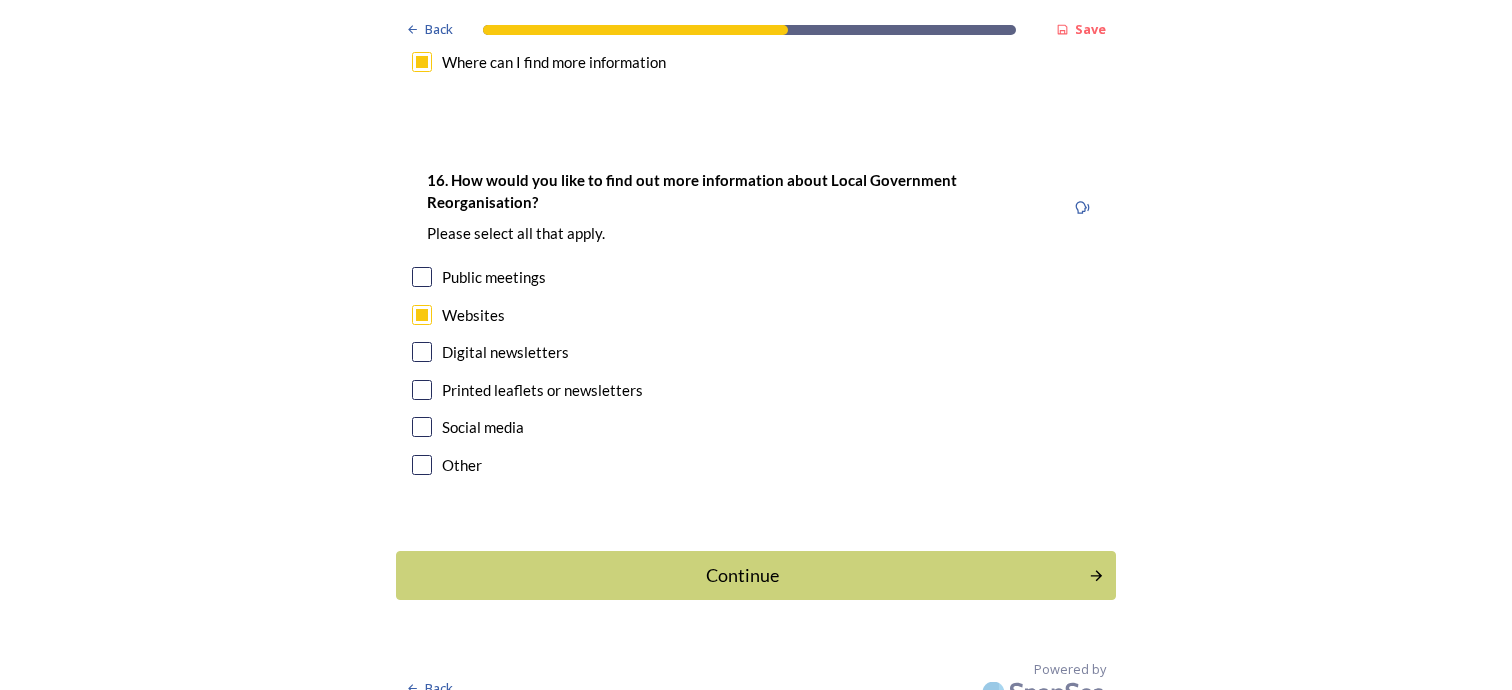 scroll, scrollTop: 5926, scrollLeft: 0, axis: vertical 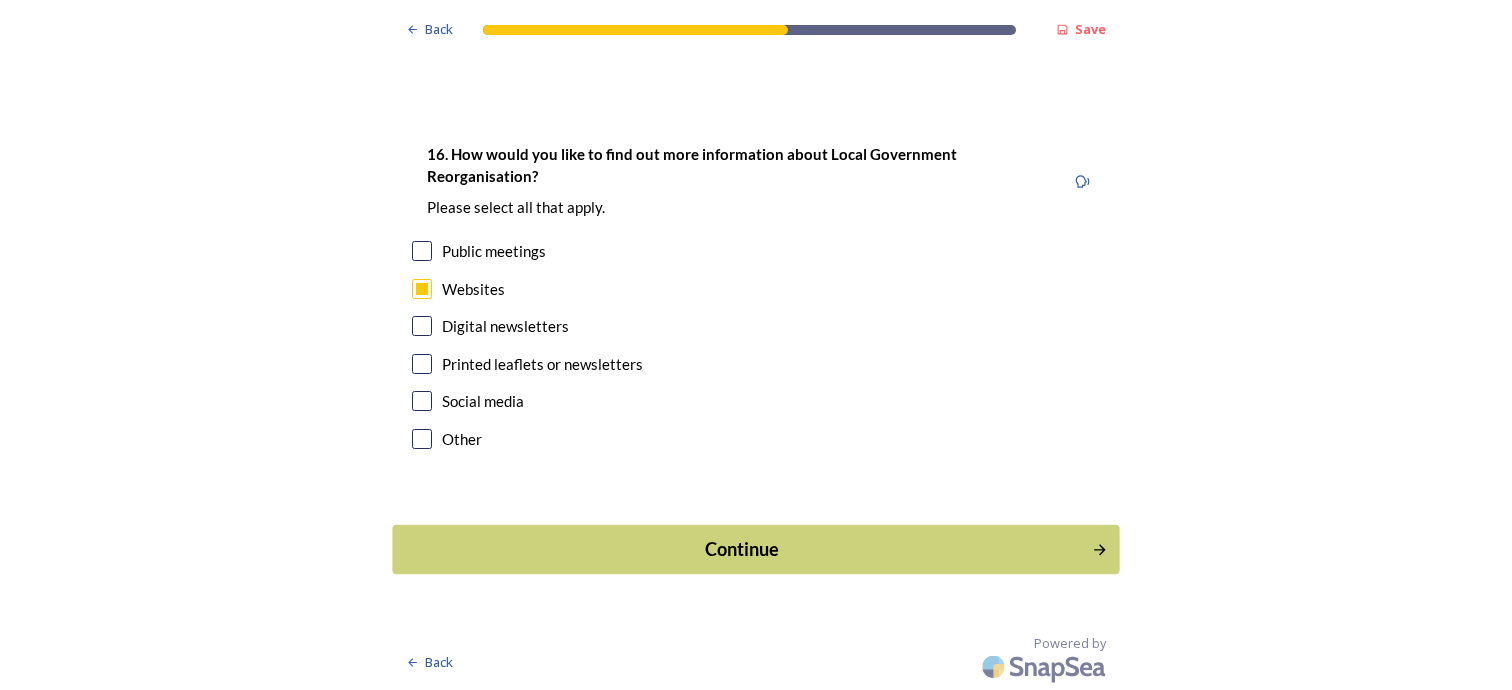 click on "Continue" at bounding box center [742, 549] 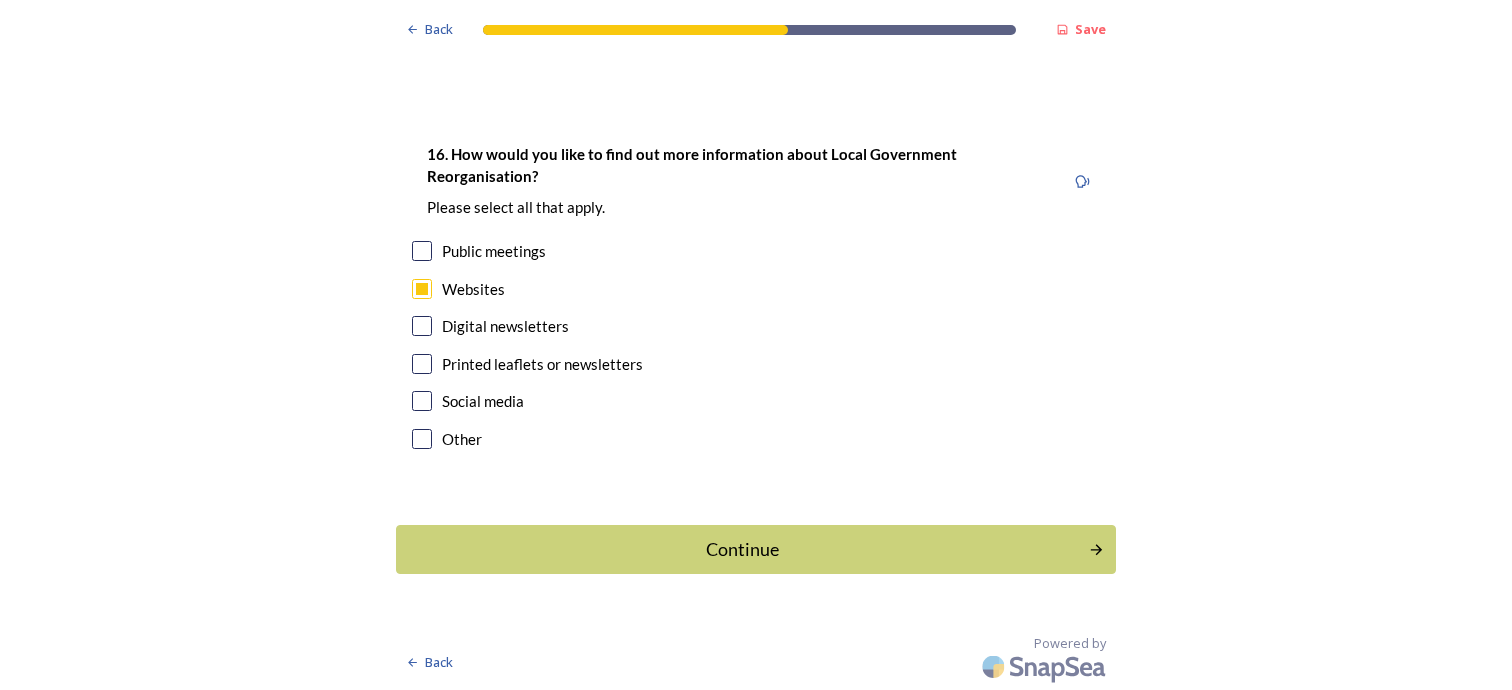 scroll, scrollTop: 0, scrollLeft: 0, axis: both 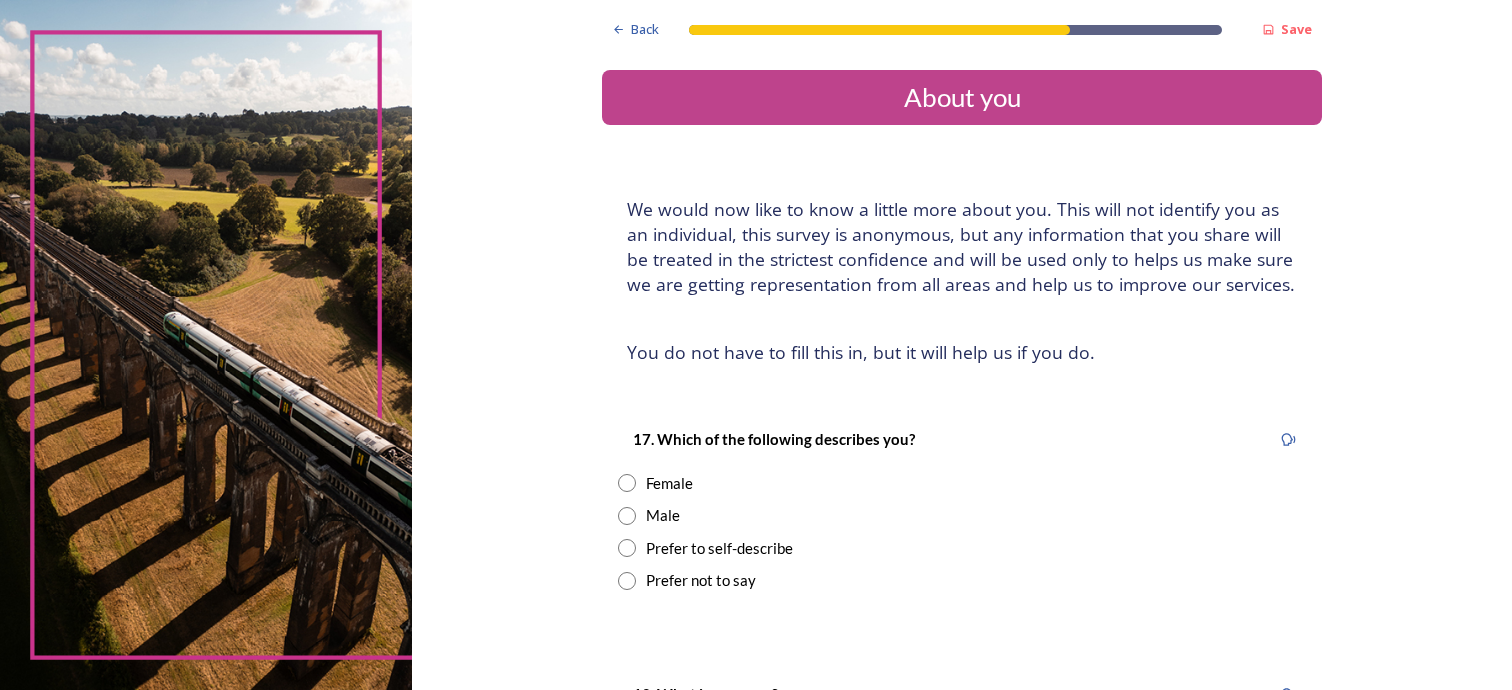 click at bounding box center (627, 516) 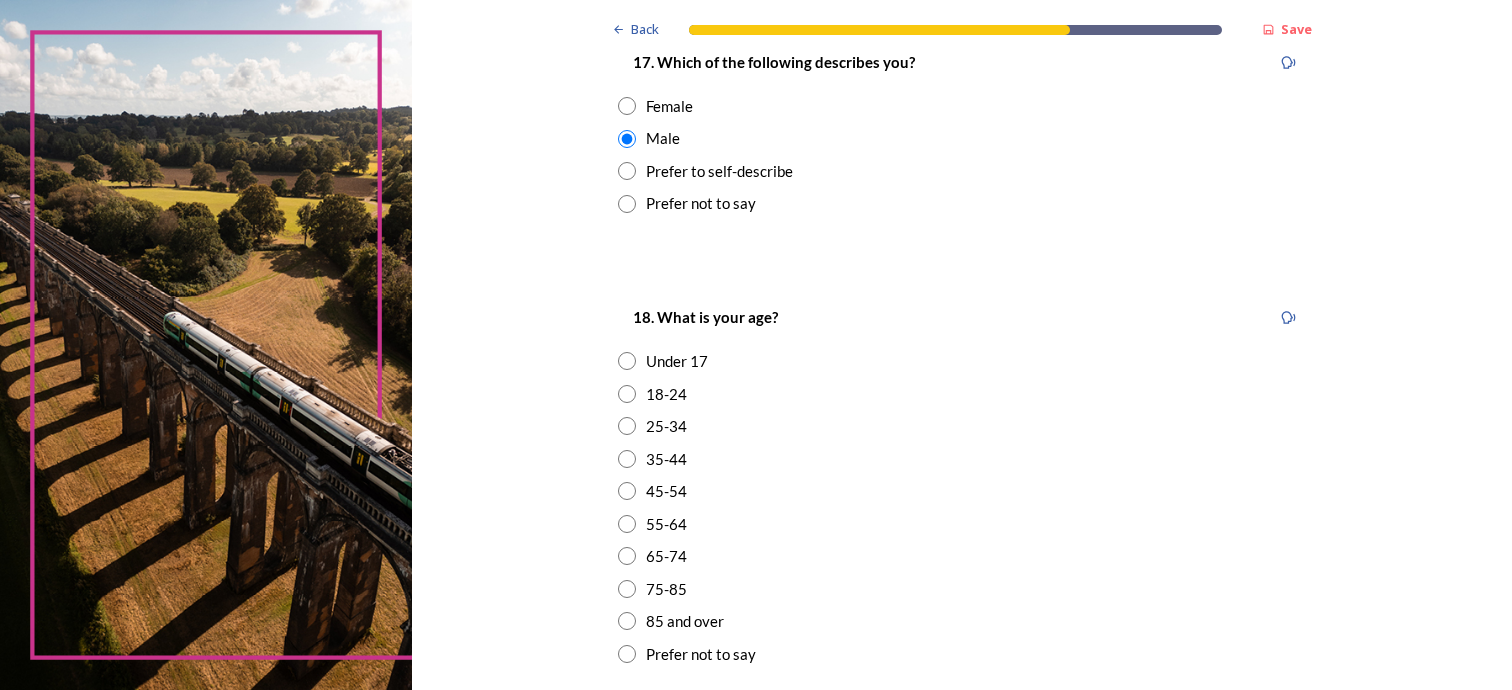 scroll, scrollTop: 600, scrollLeft: 0, axis: vertical 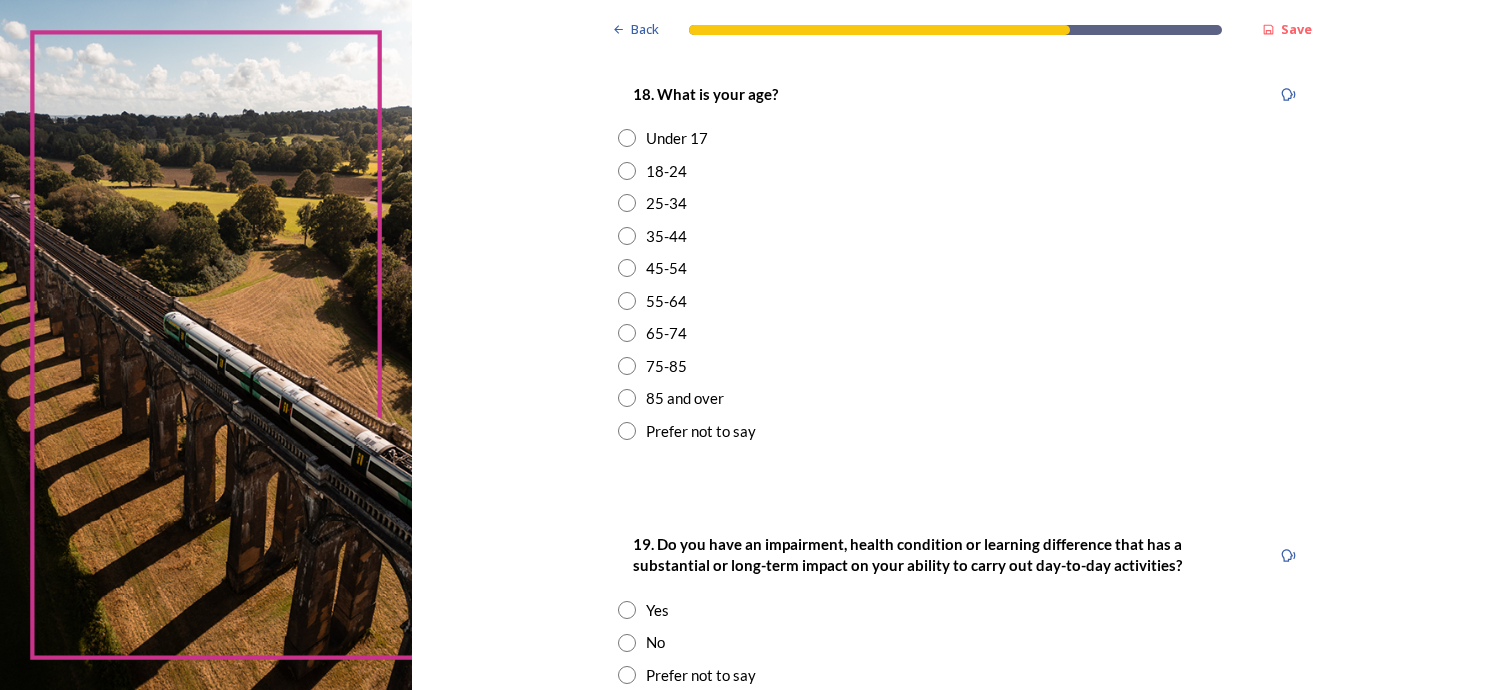 click at bounding box center (627, 268) 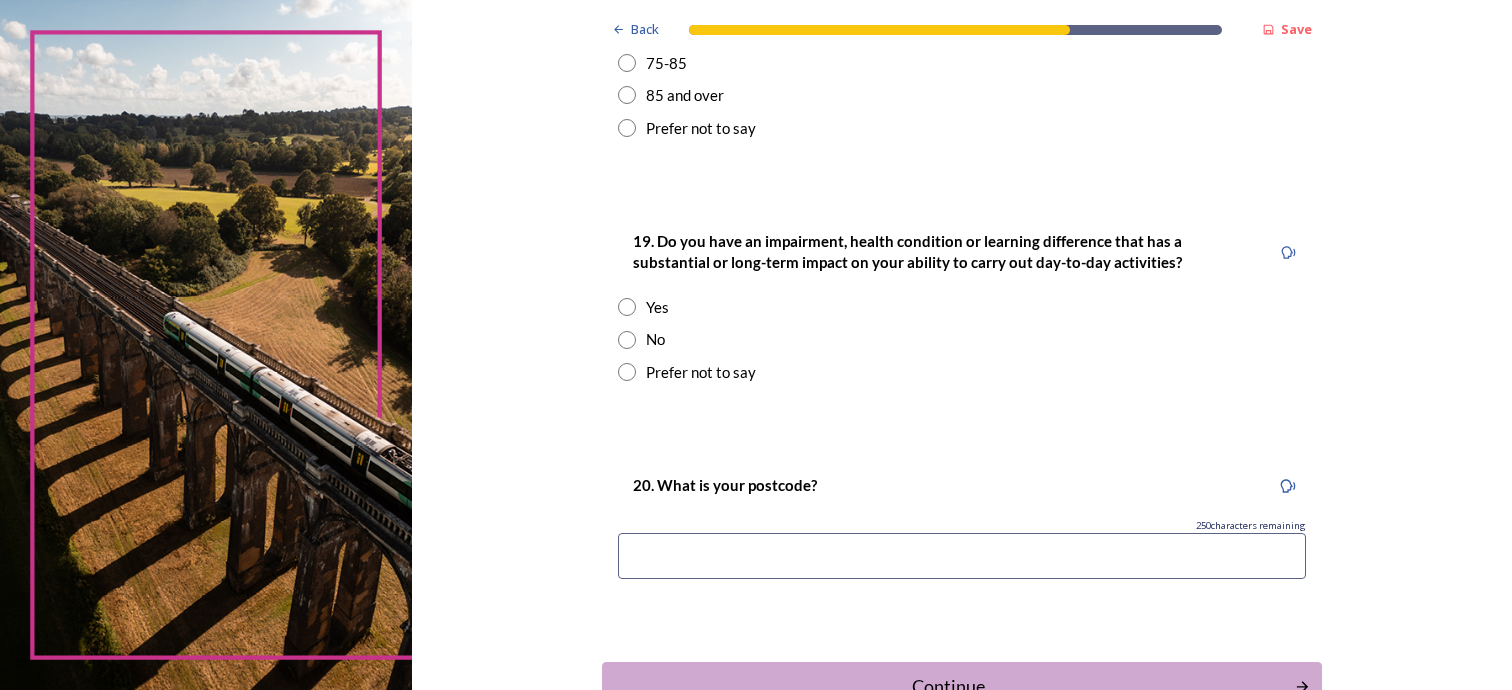 scroll, scrollTop: 1000, scrollLeft: 0, axis: vertical 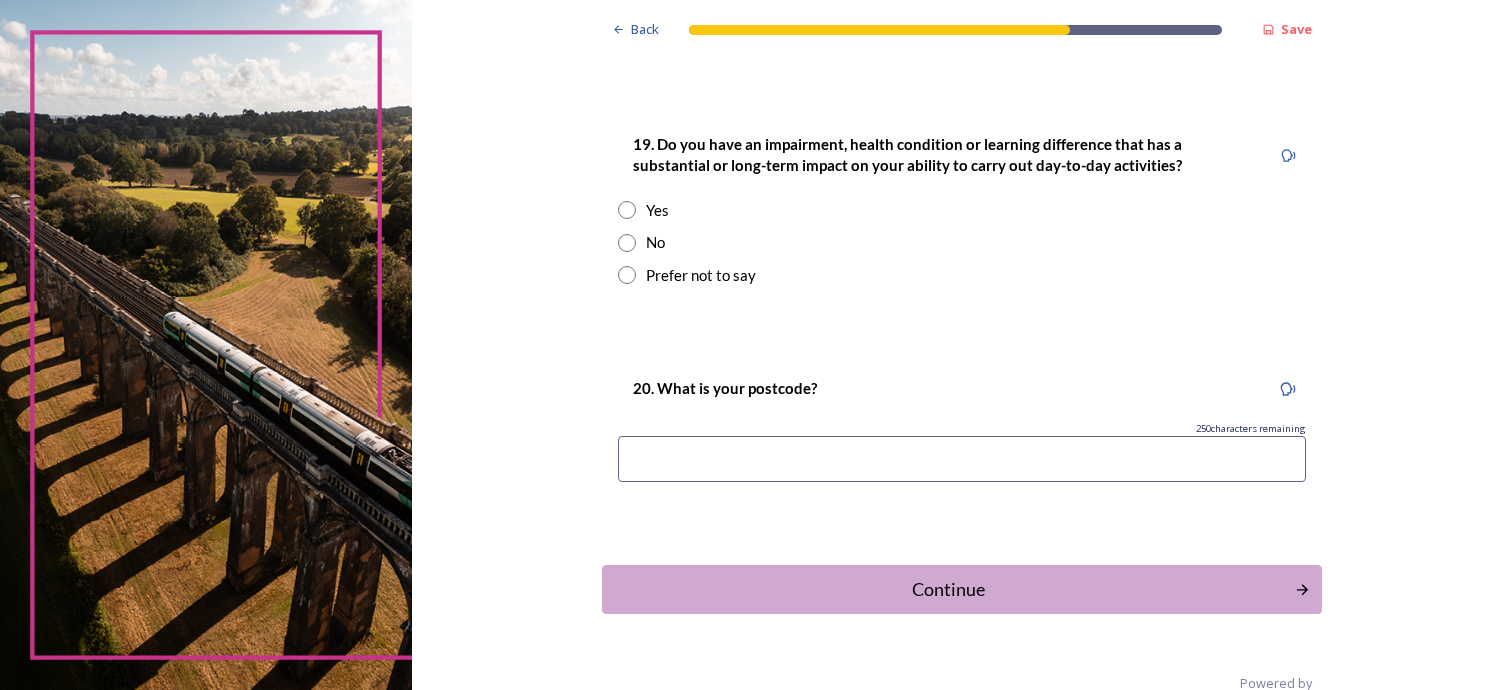 click at bounding box center [627, 243] 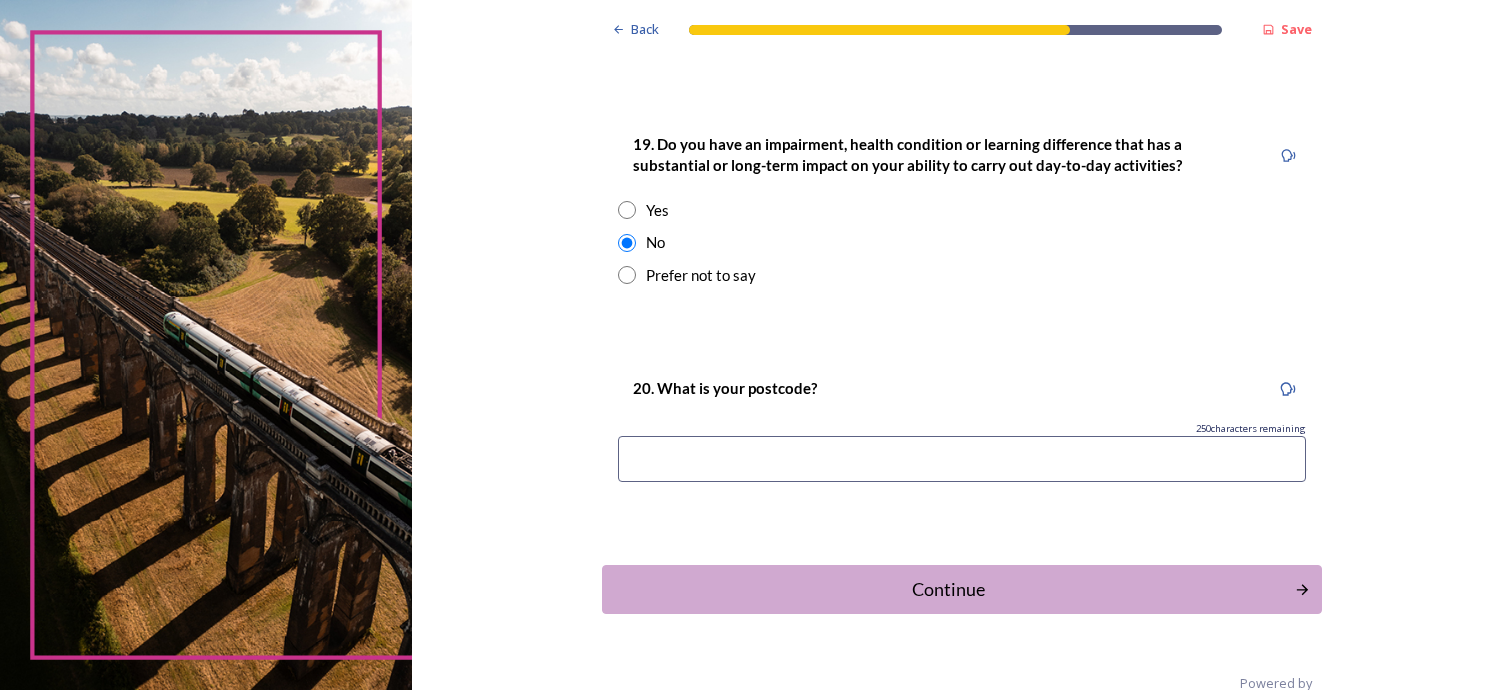 click at bounding box center [962, 459] 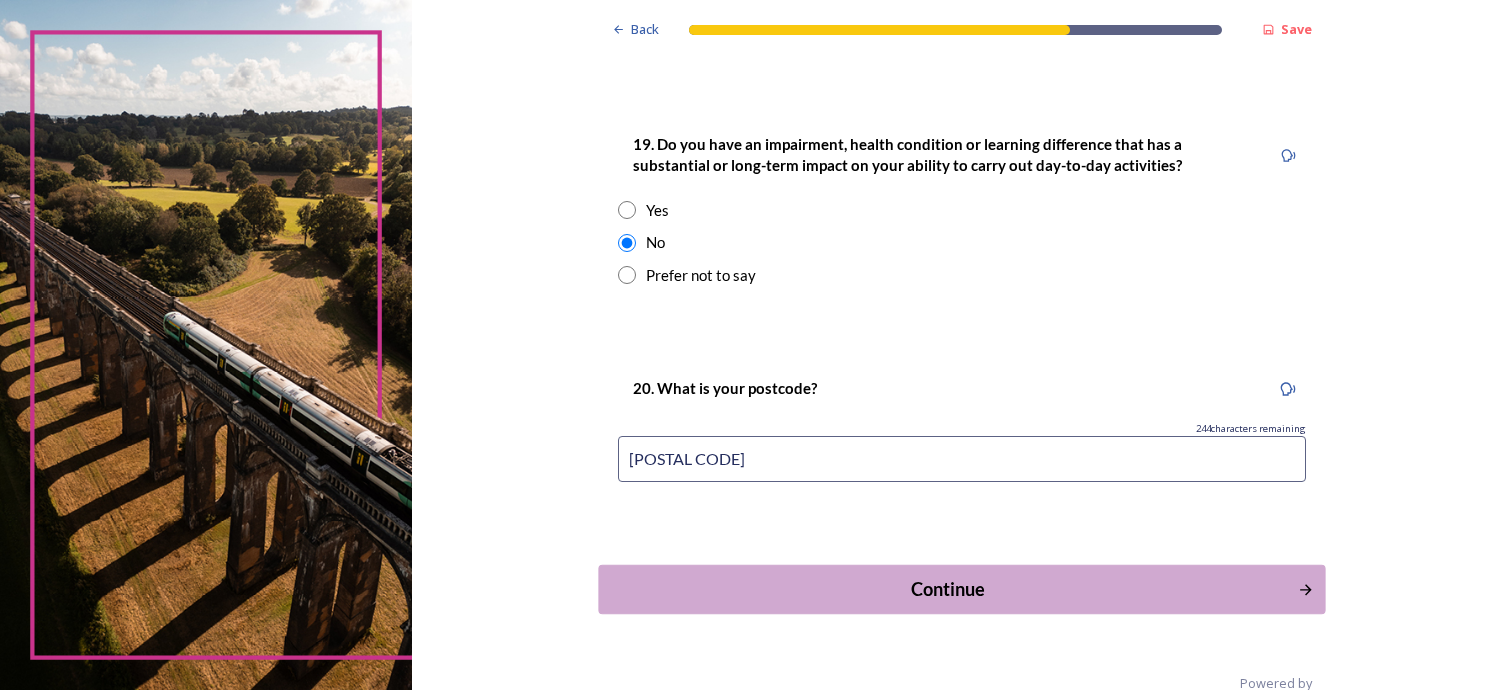 type on "[POSTAL CODE]" 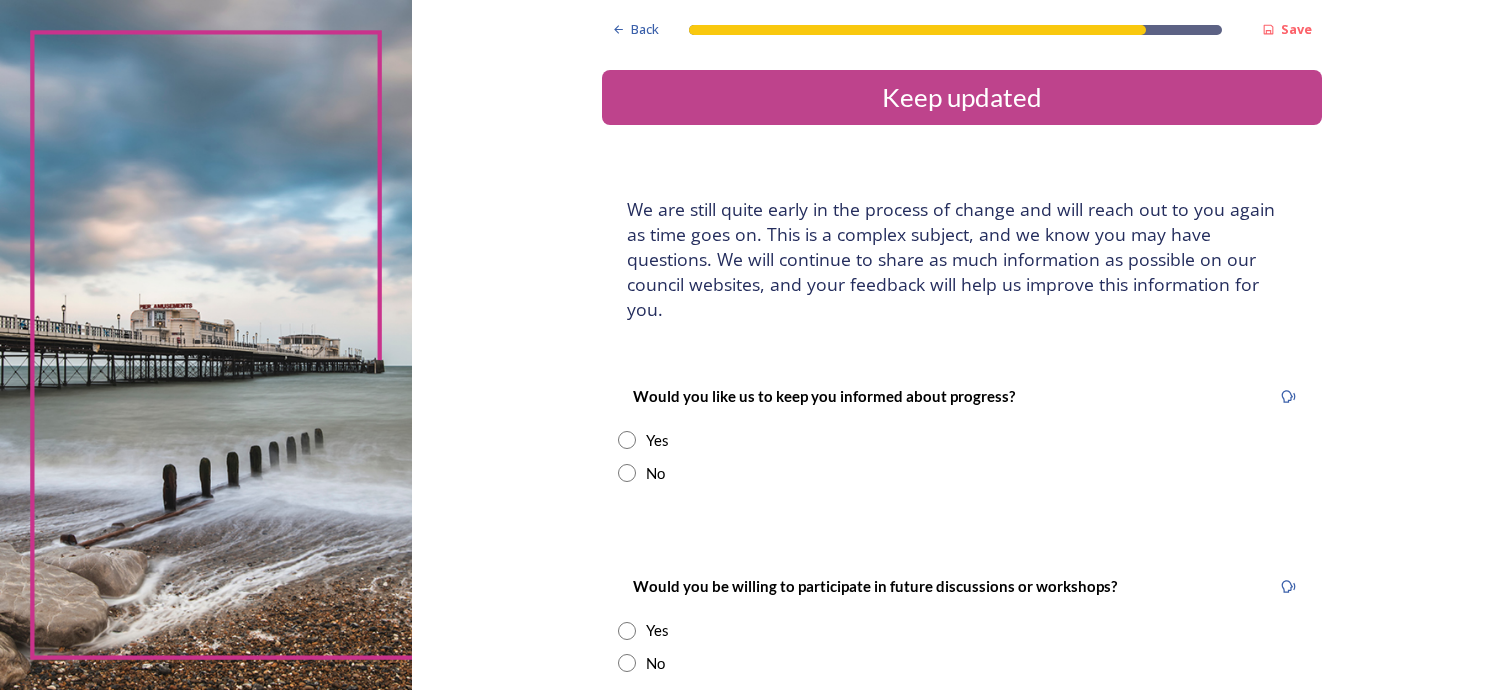 click at bounding box center (627, 473) 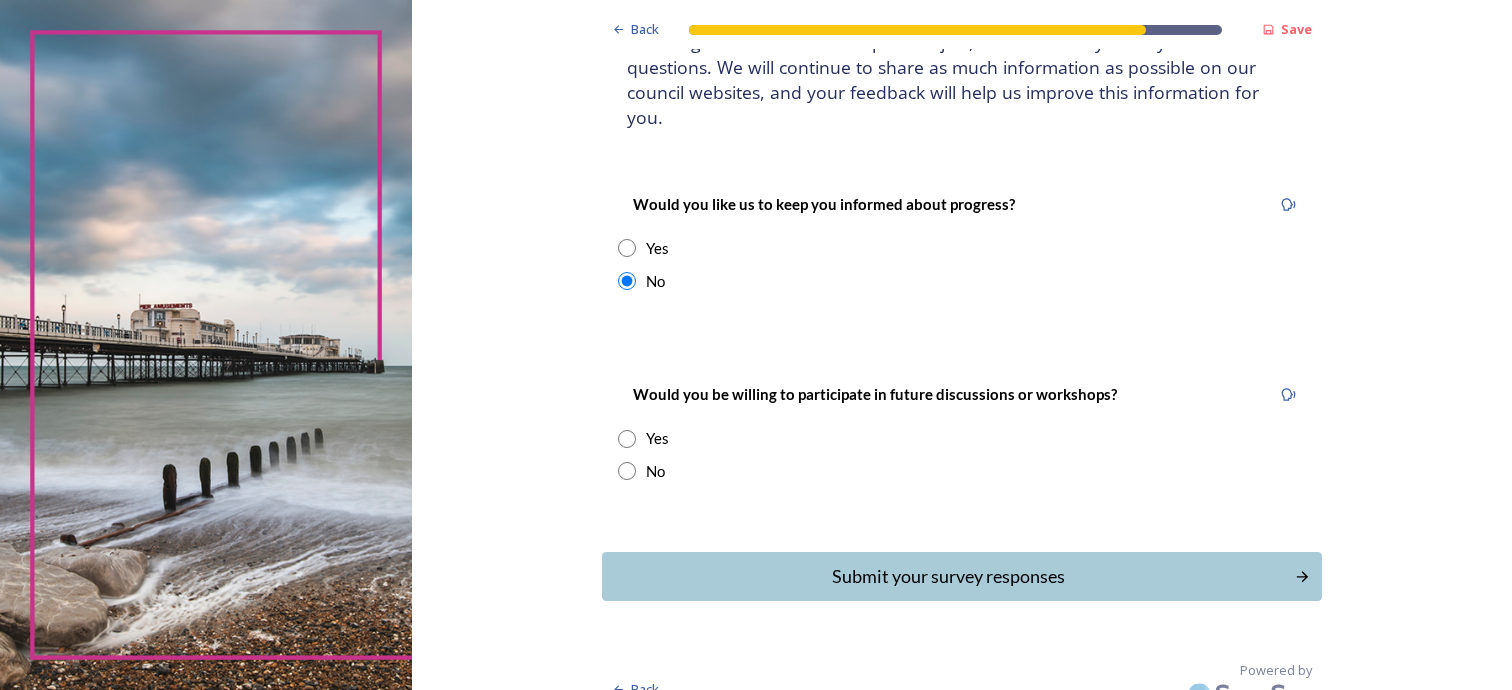scroll, scrollTop: 194, scrollLeft: 0, axis: vertical 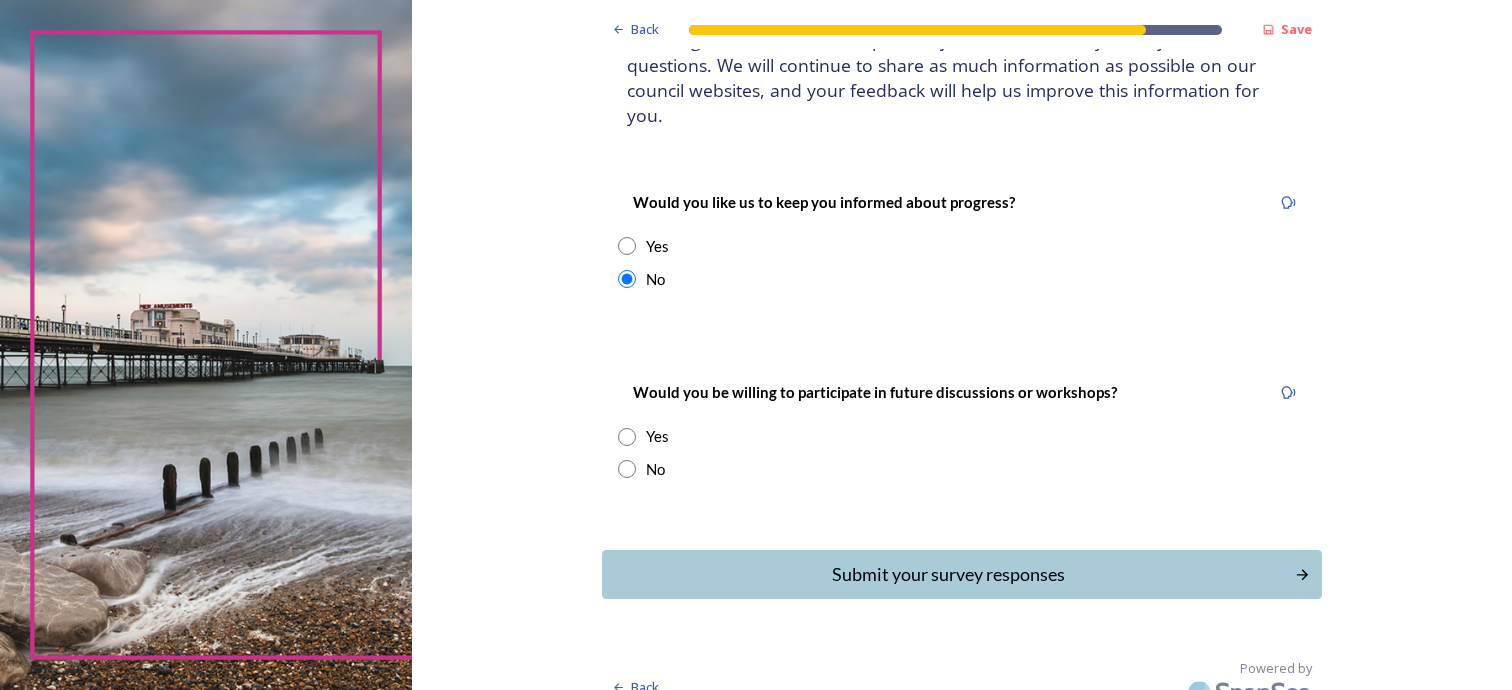 click at bounding box center [627, 469] 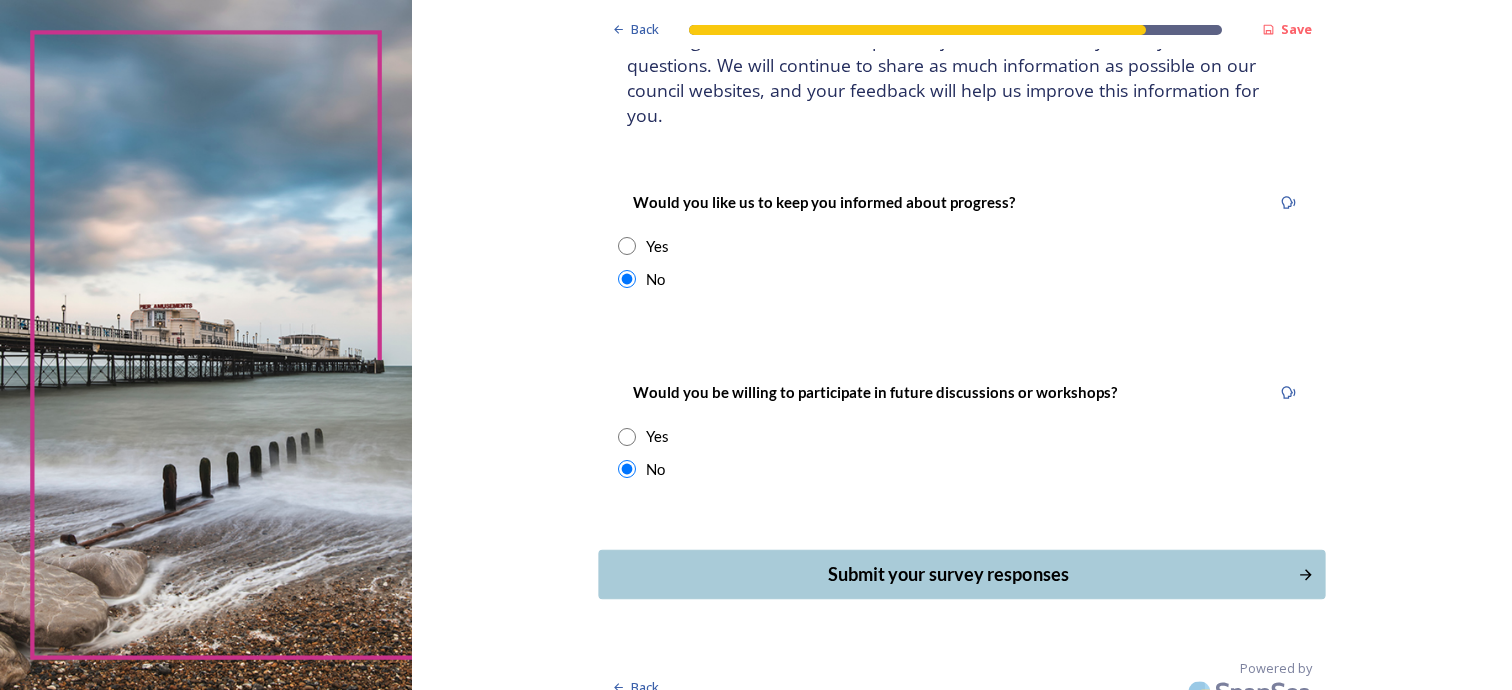 click on "Submit your survey responses" at bounding box center [948, 574] 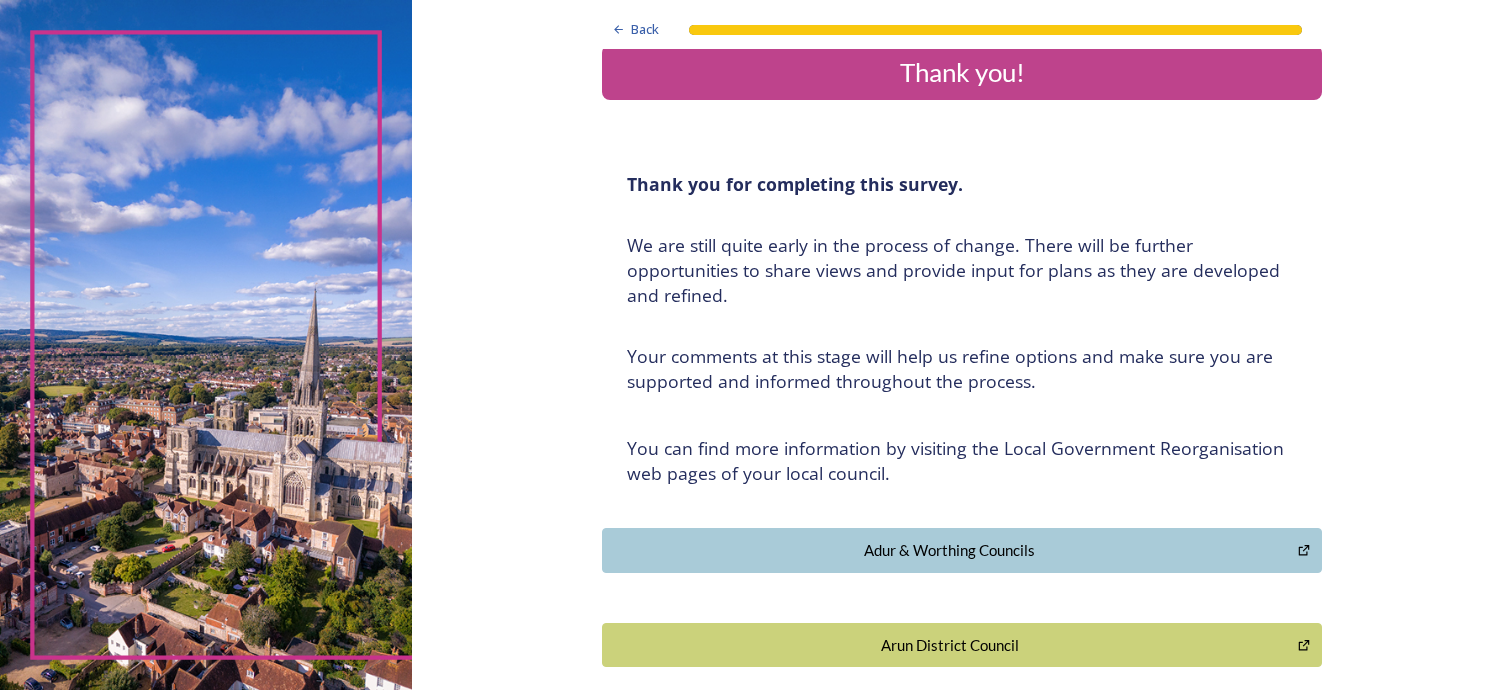 scroll, scrollTop: 0, scrollLeft: 0, axis: both 